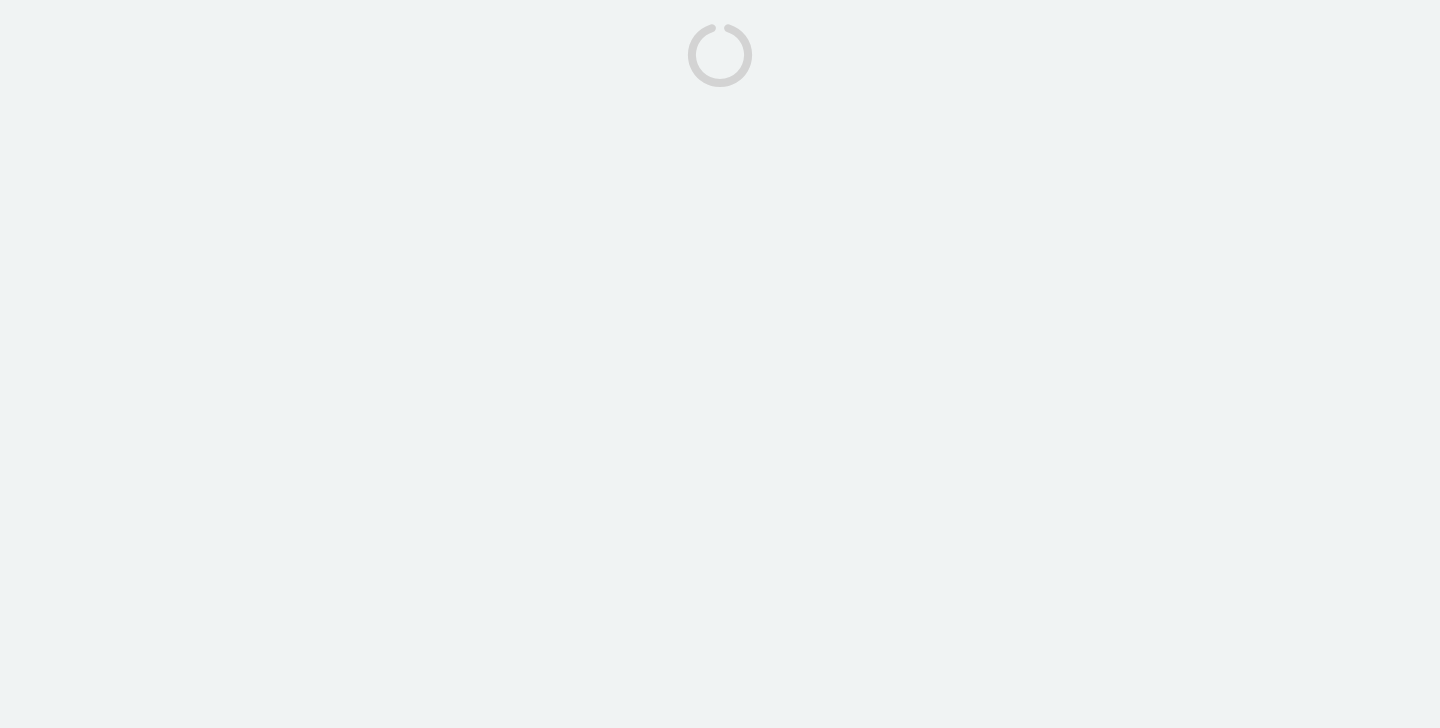 scroll, scrollTop: 0, scrollLeft: 0, axis: both 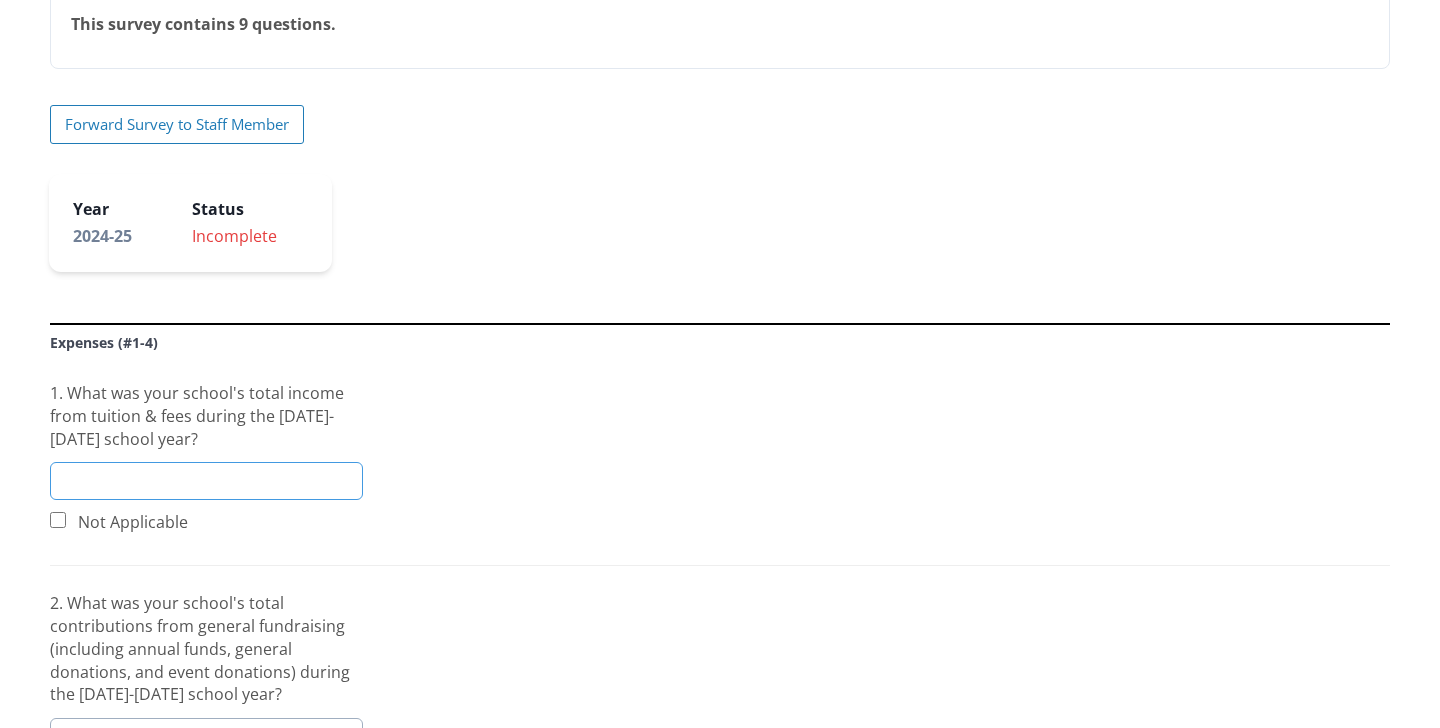 click at bounding box center (206, 481) 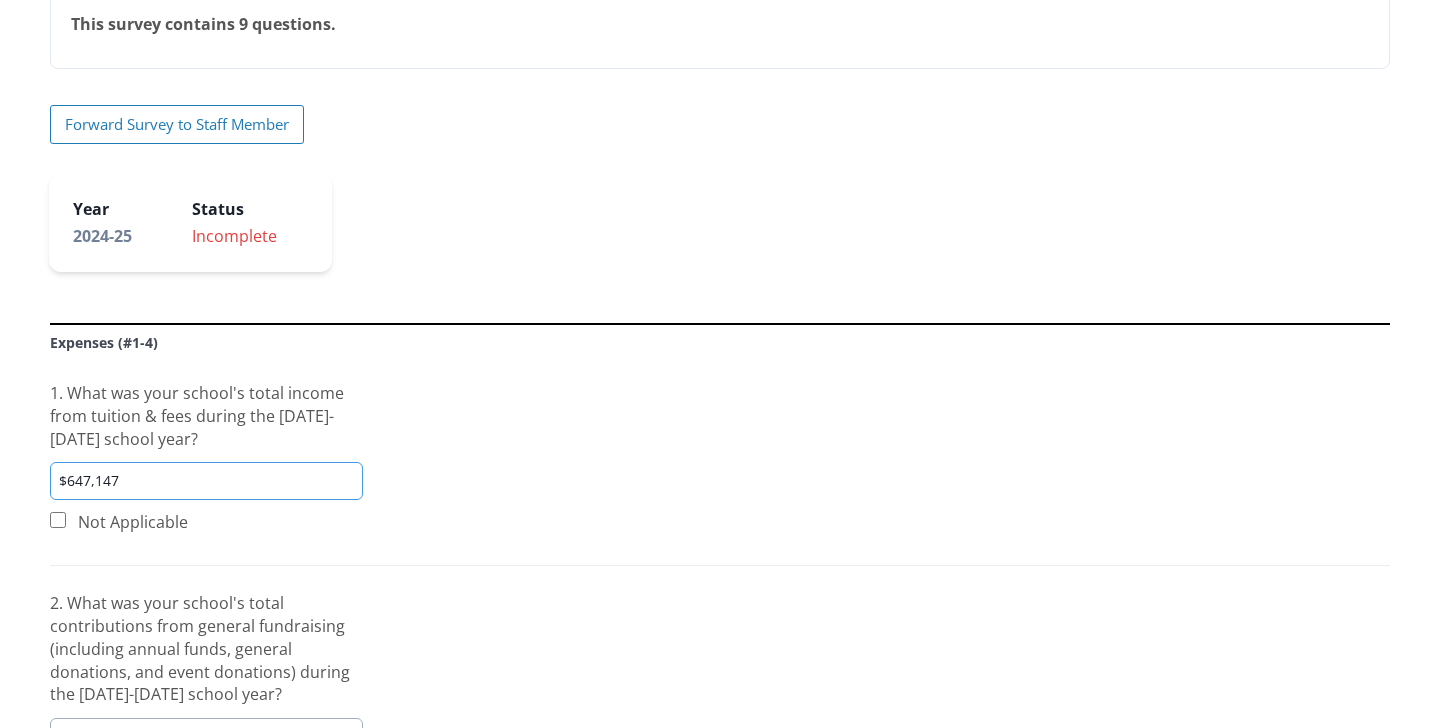 type on "$6,471,475" 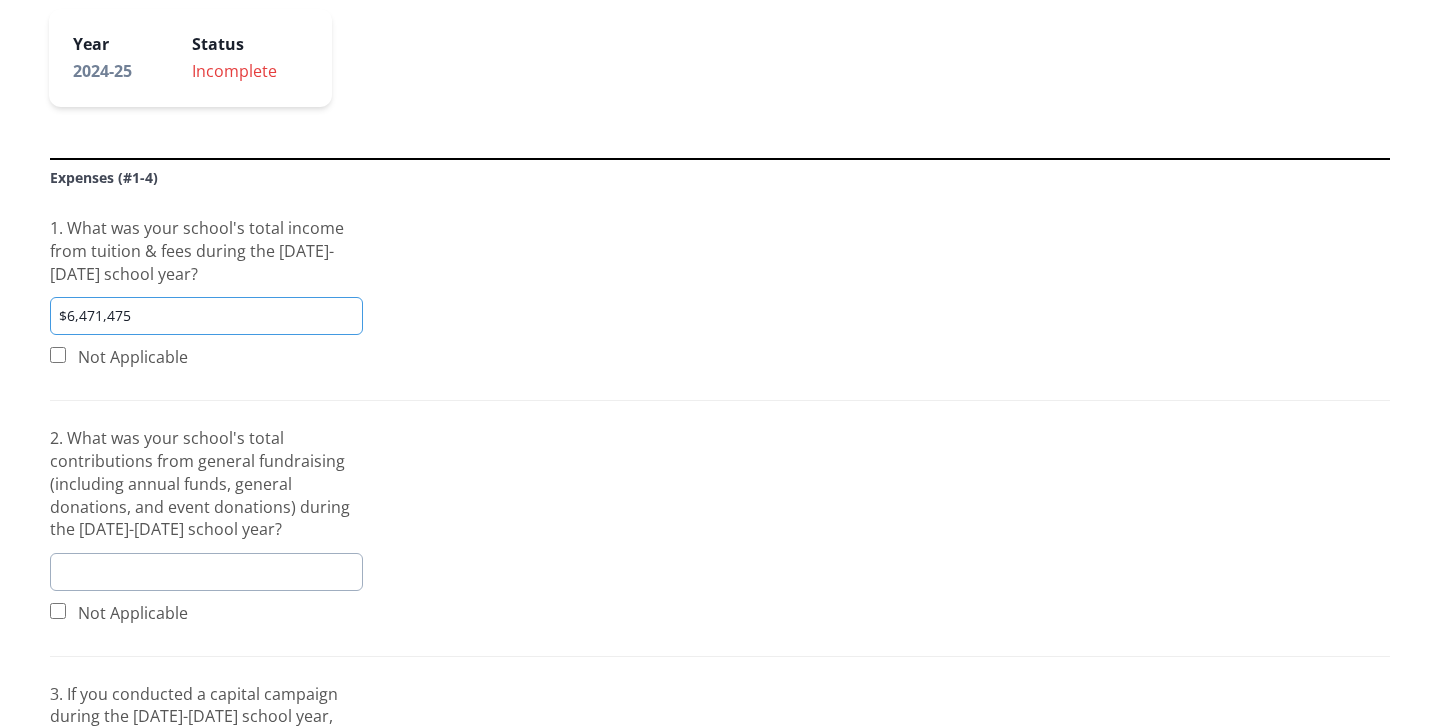 scroll, scrollTop: 469, scrollLeft: 0, axis: vertical 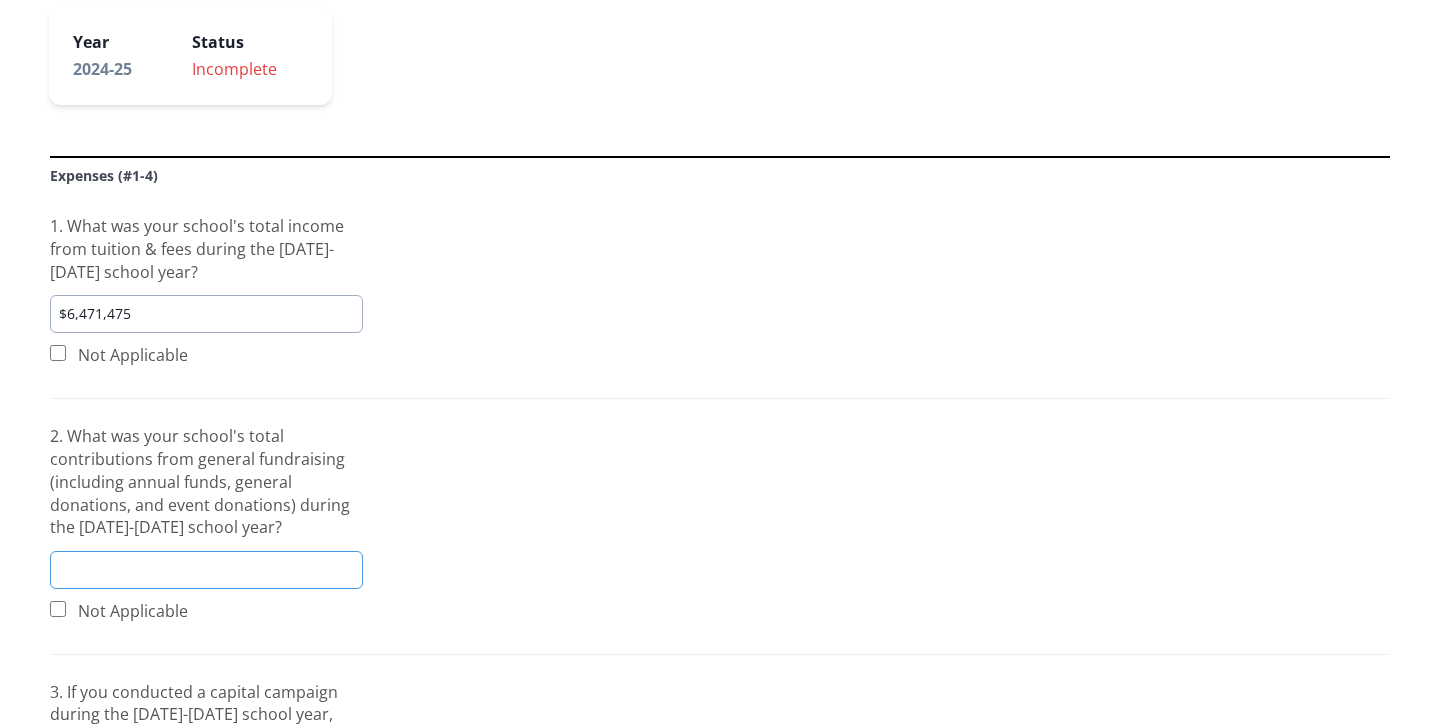 click at bounding box center (206, 570) 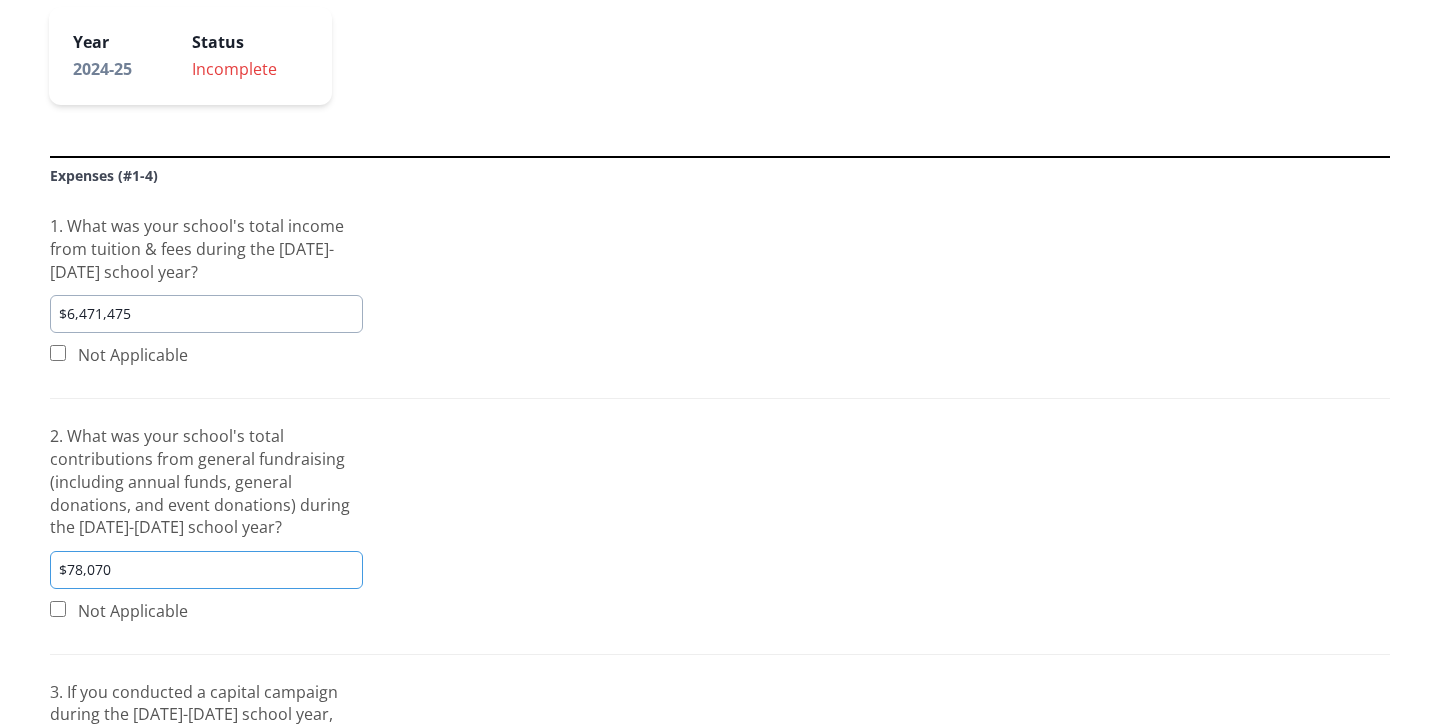 type on "$780,702" 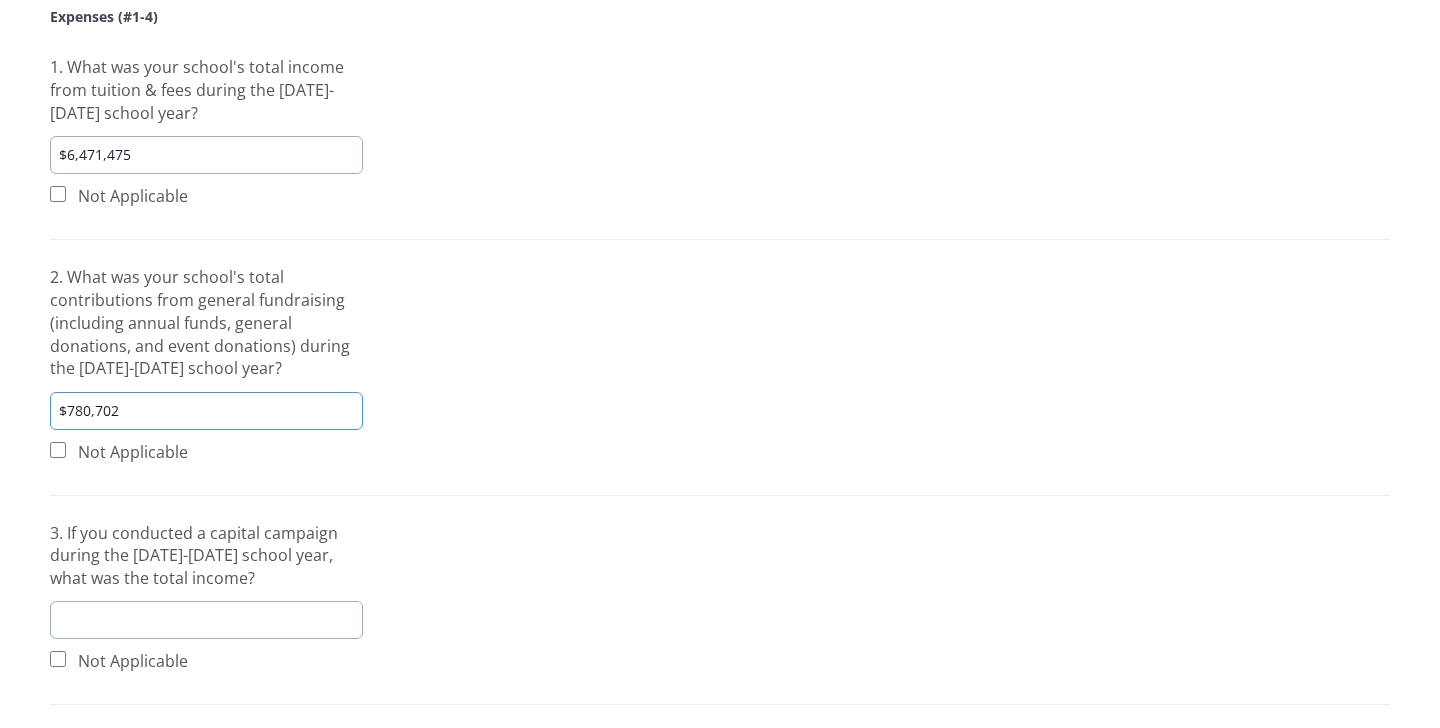 scroll, scrollTop: 629, scrollLeft: 0, axis: vertical 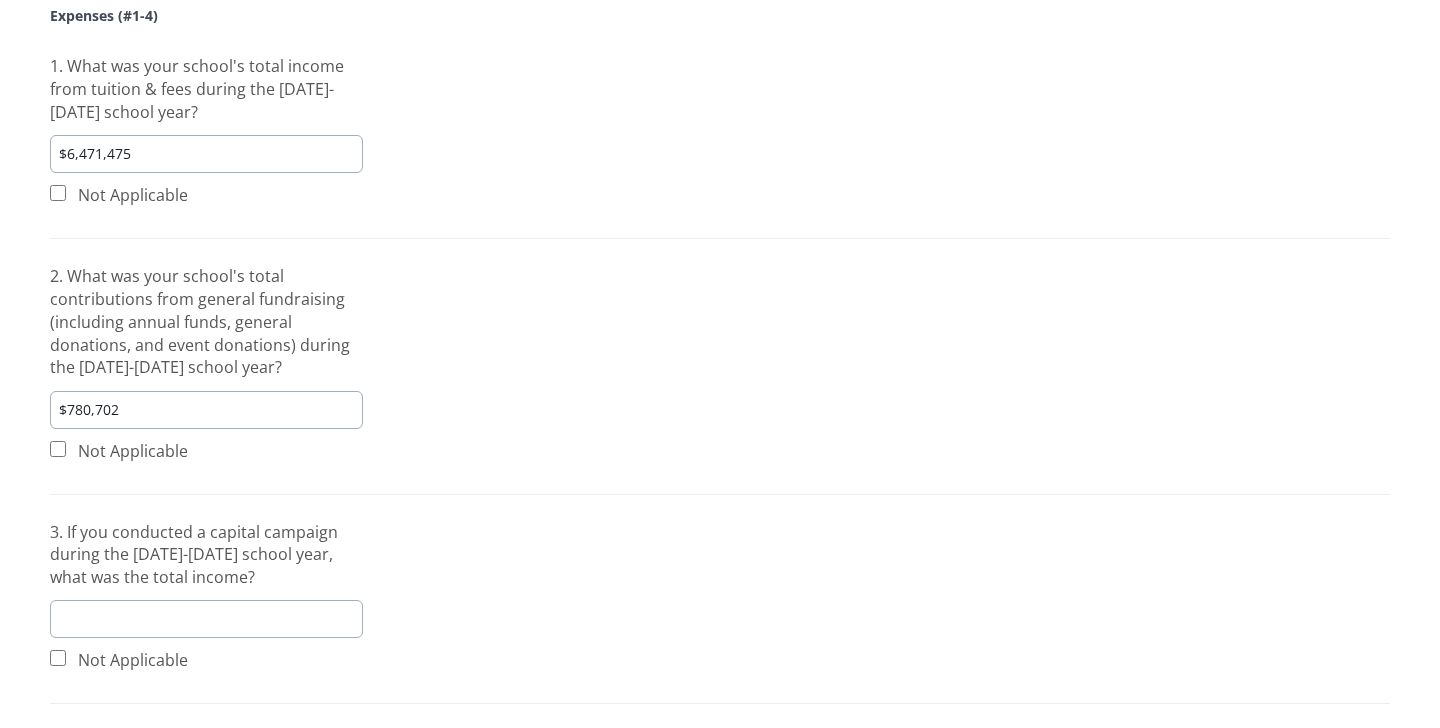 click at bounding box center [58, 658] 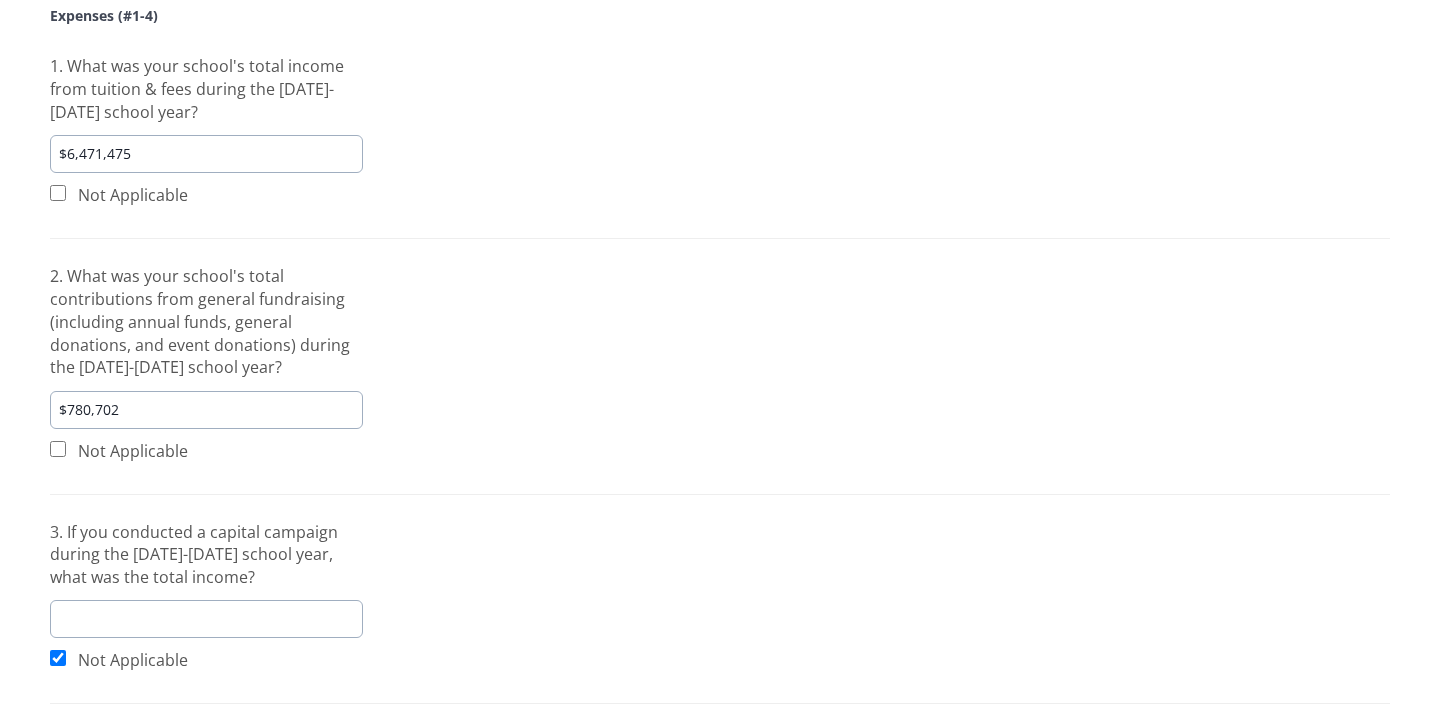 checkbox on "true" 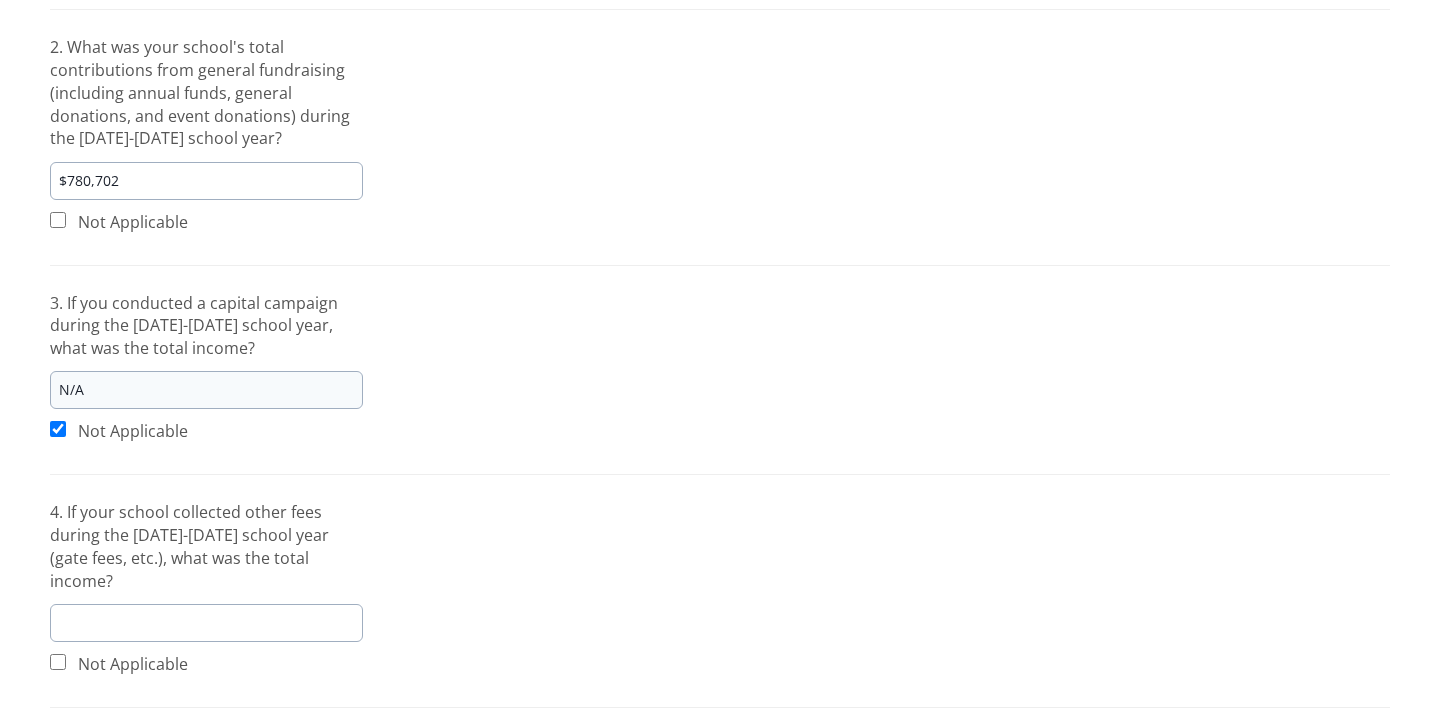 scroll, scrollTop: 860, scrollLeft: 0, axis: vertical 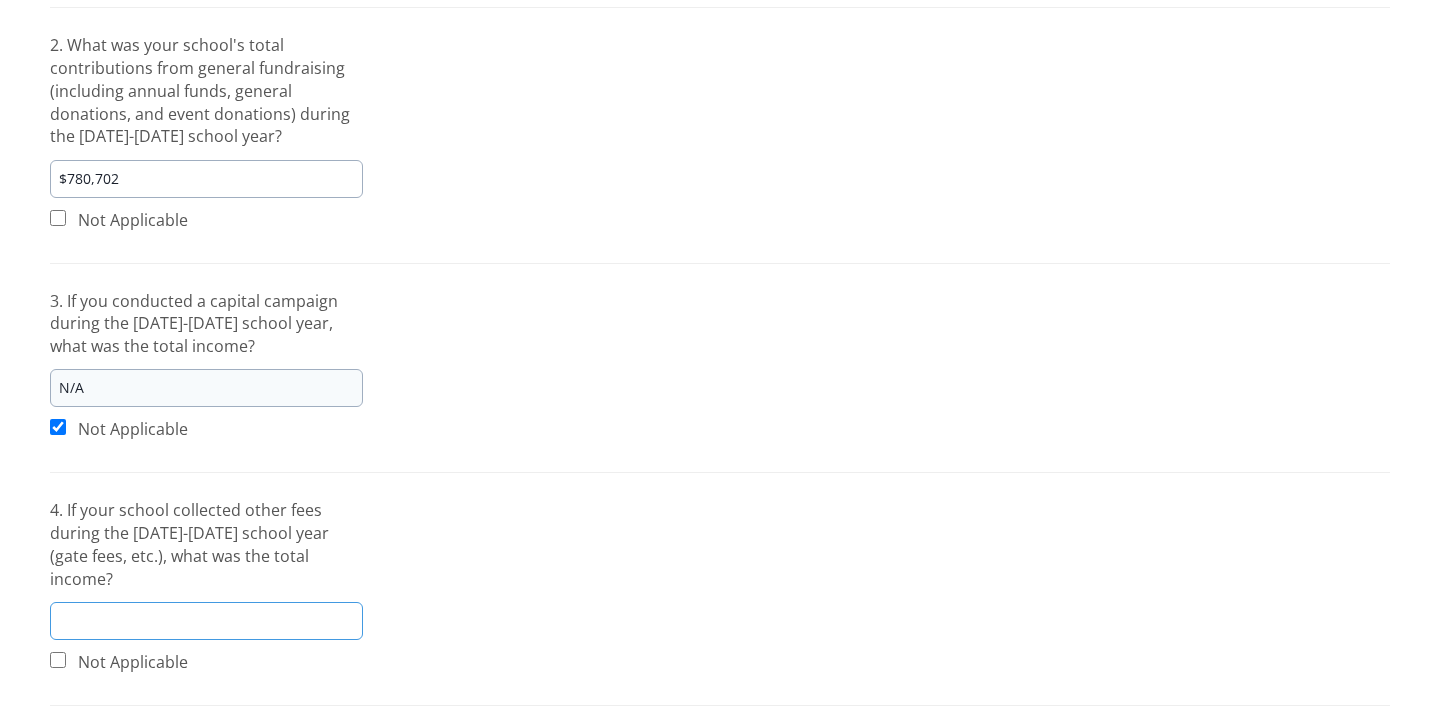 click at bounding box center [206, 621] 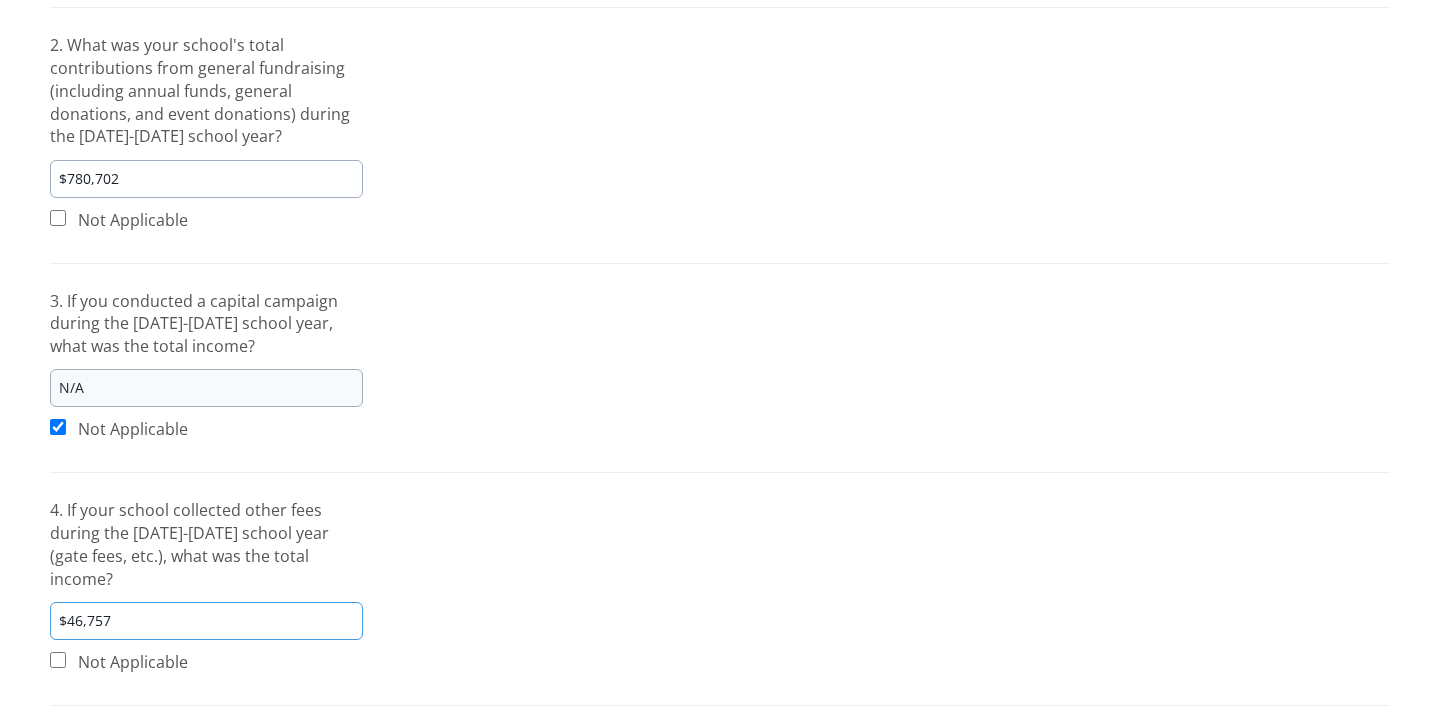 type on "$467,571" 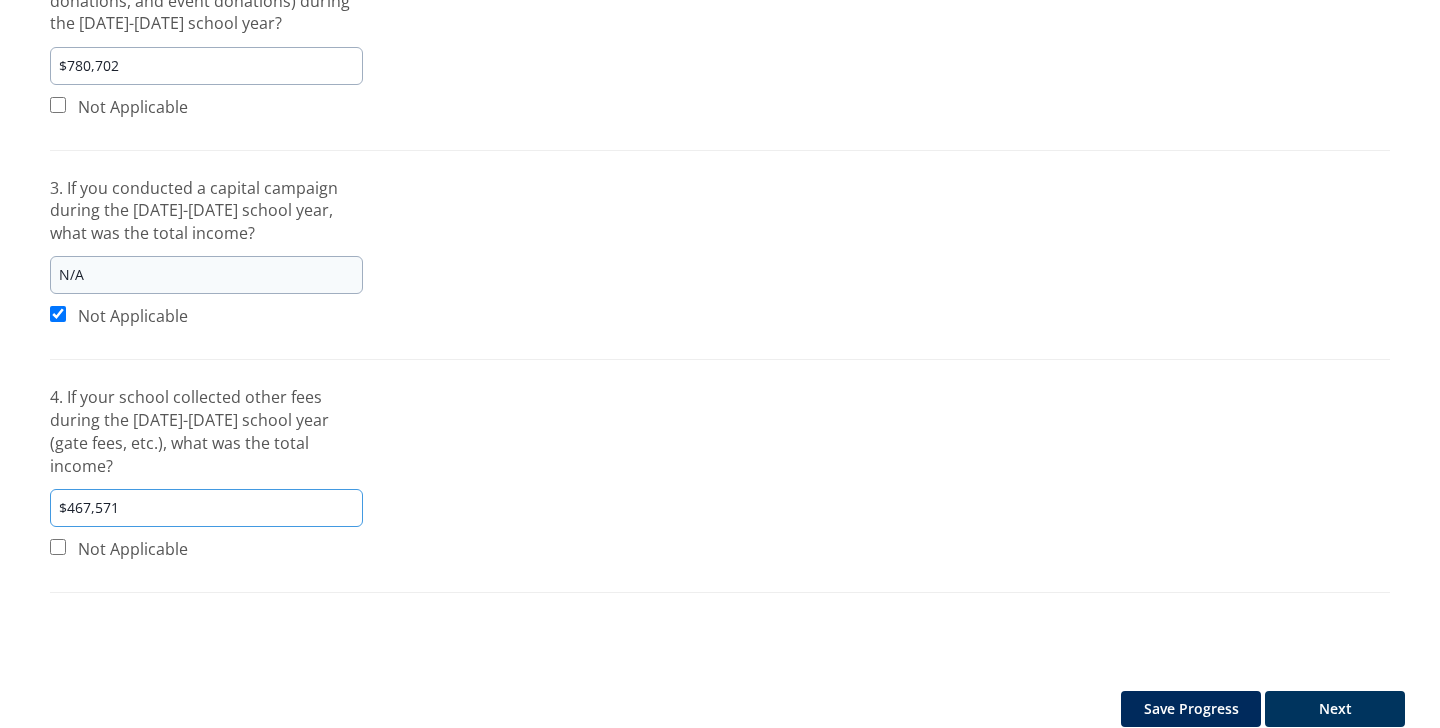 scroll, scrollTop: 972, scrollLeft: 0, axis: vertical 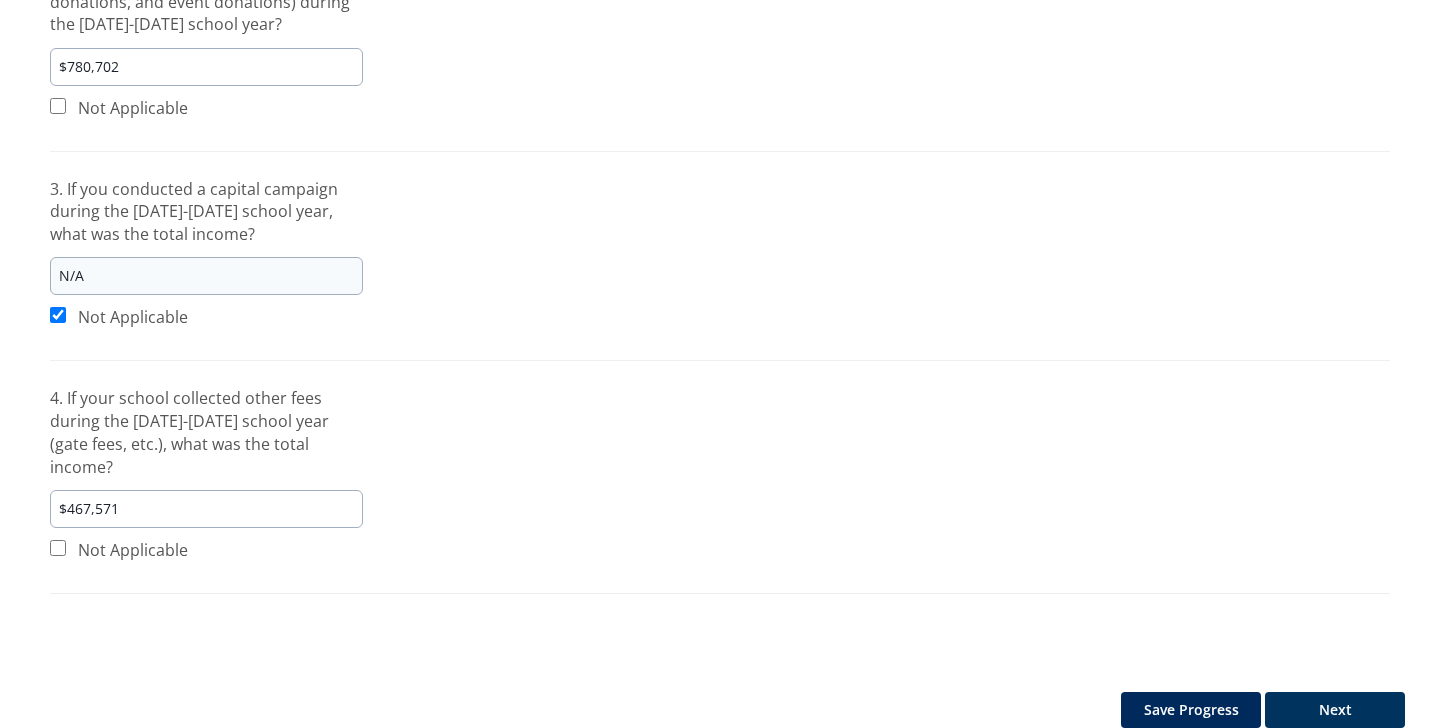 click on "Next" at bounding box center [1335, 710] 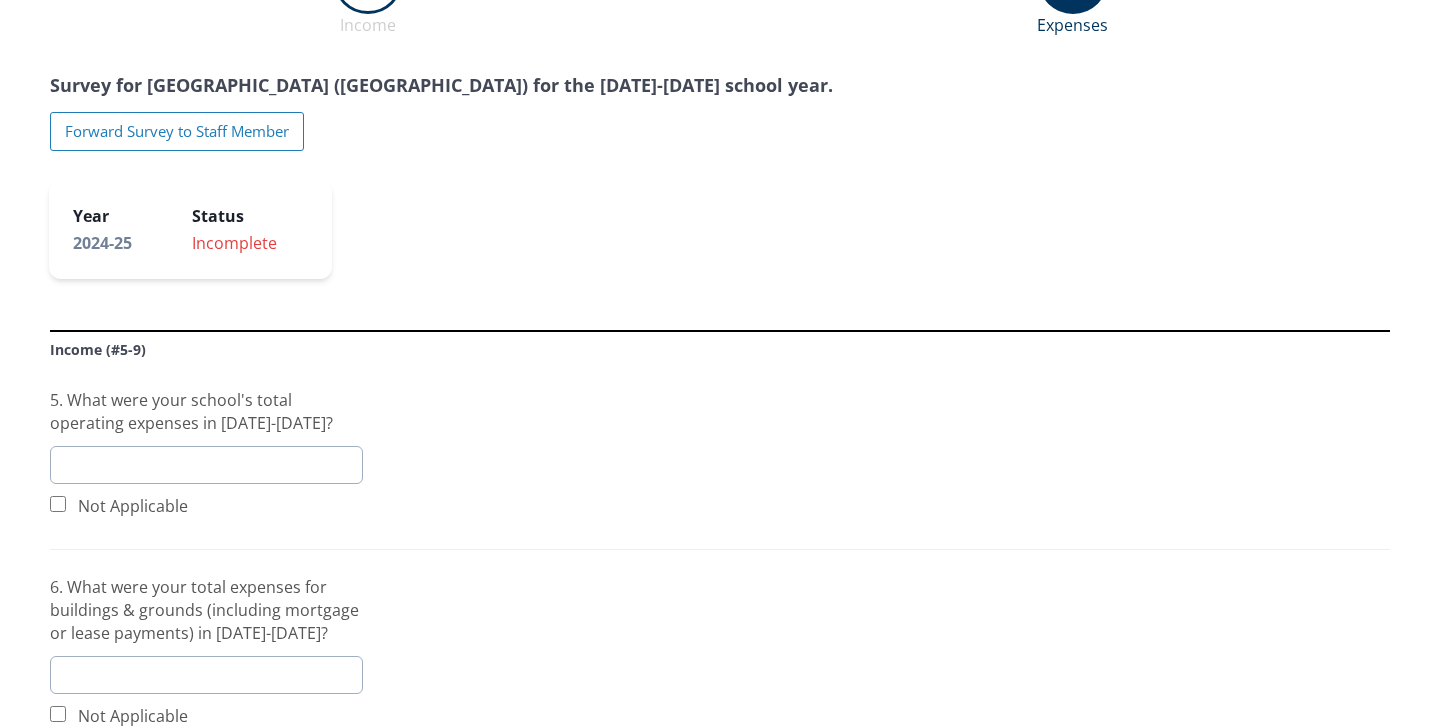 scroll, scrollTop: 123, scrollLeft: 0, axis: vertical 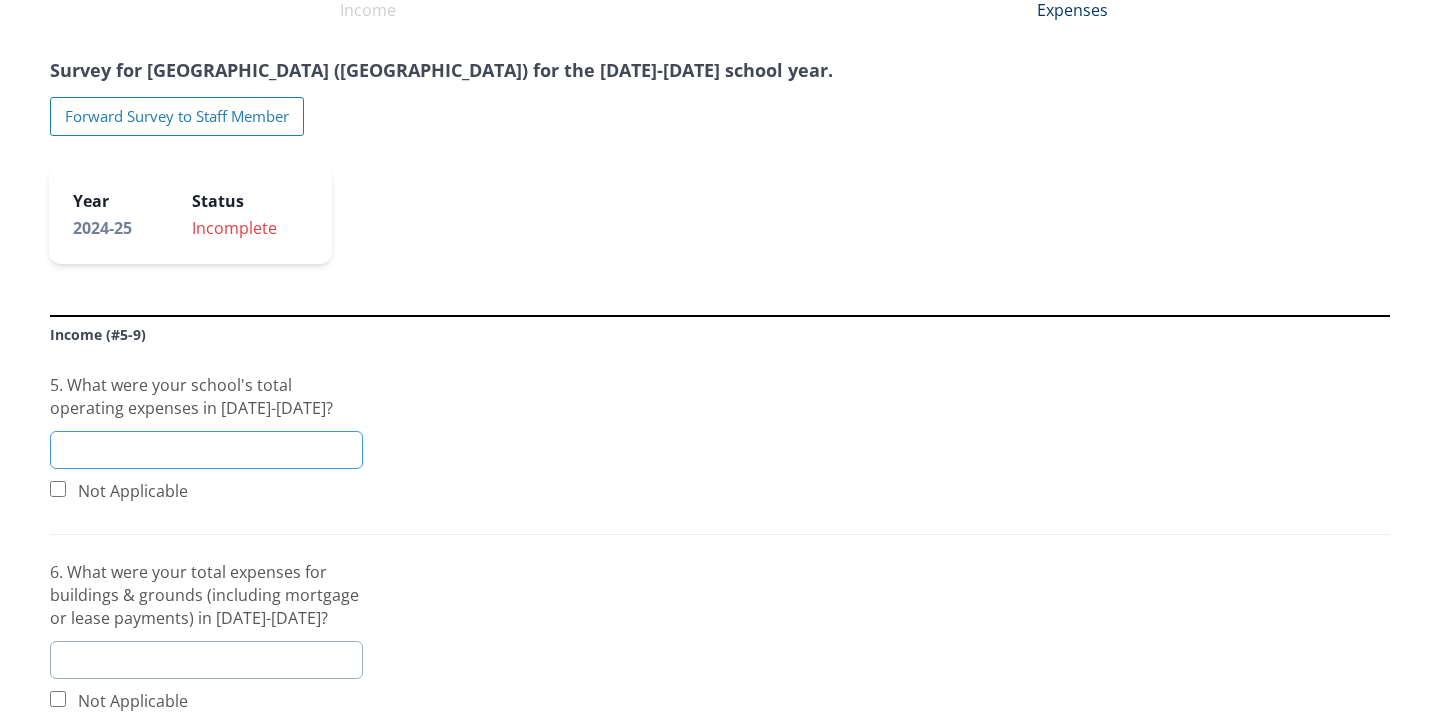 click at bounding box center [206, 450] 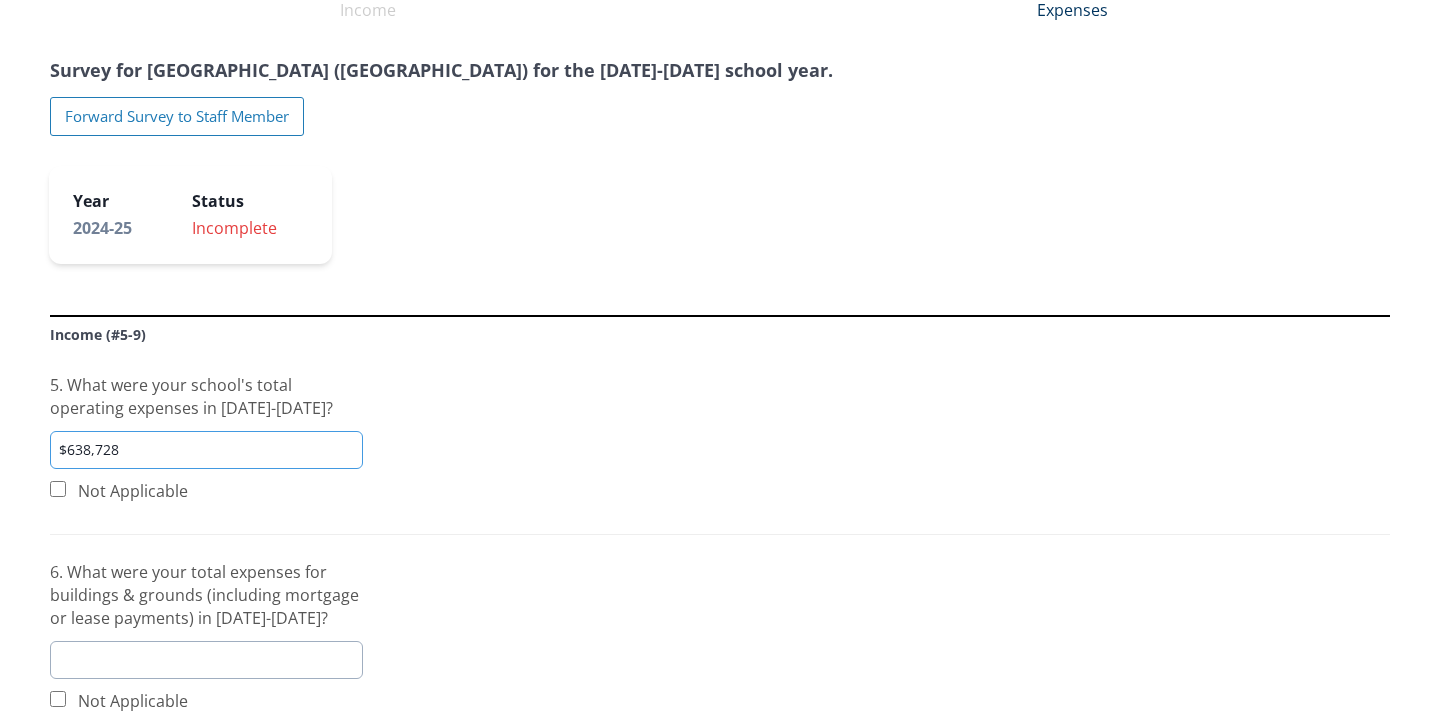 type on "$6,387,281" 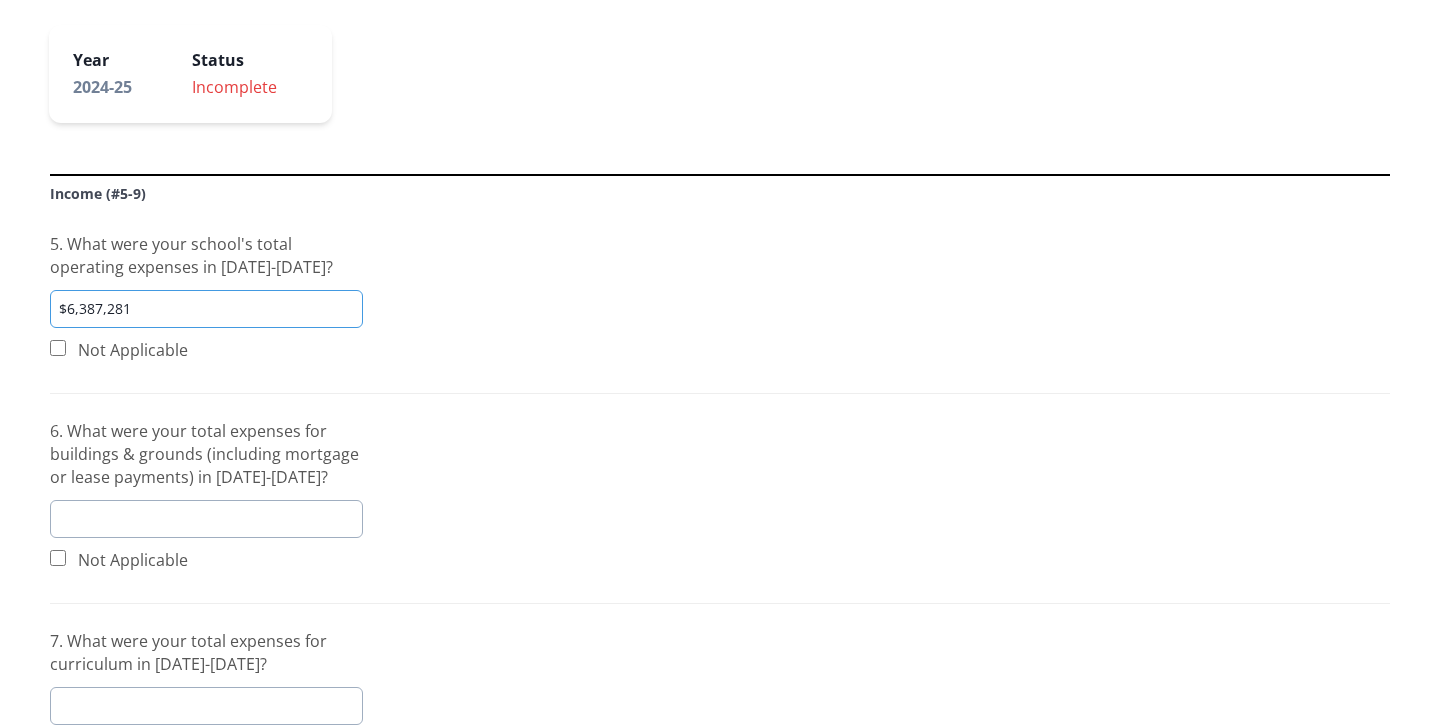 scroll, scrollTop: 271, scrollLeft: 0, axis: vertical 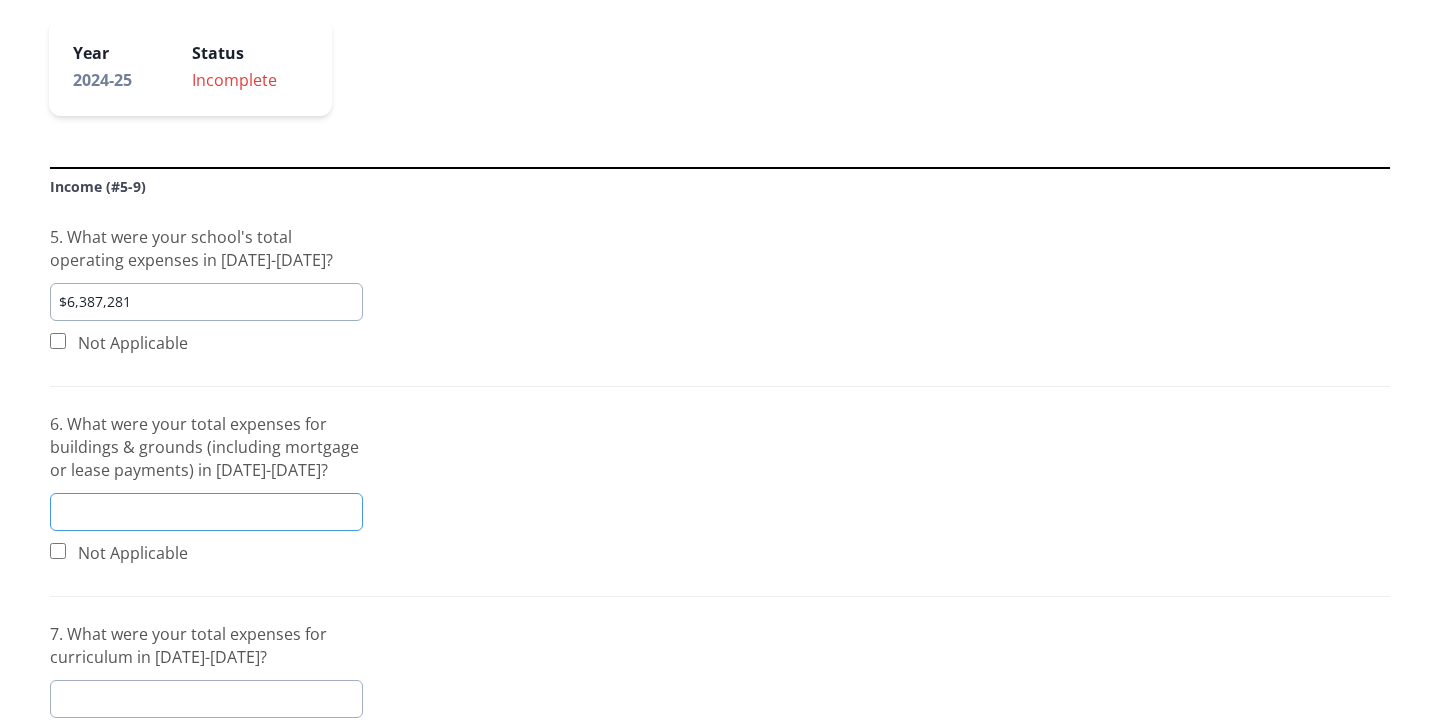 click at bounding box center [206, 512] 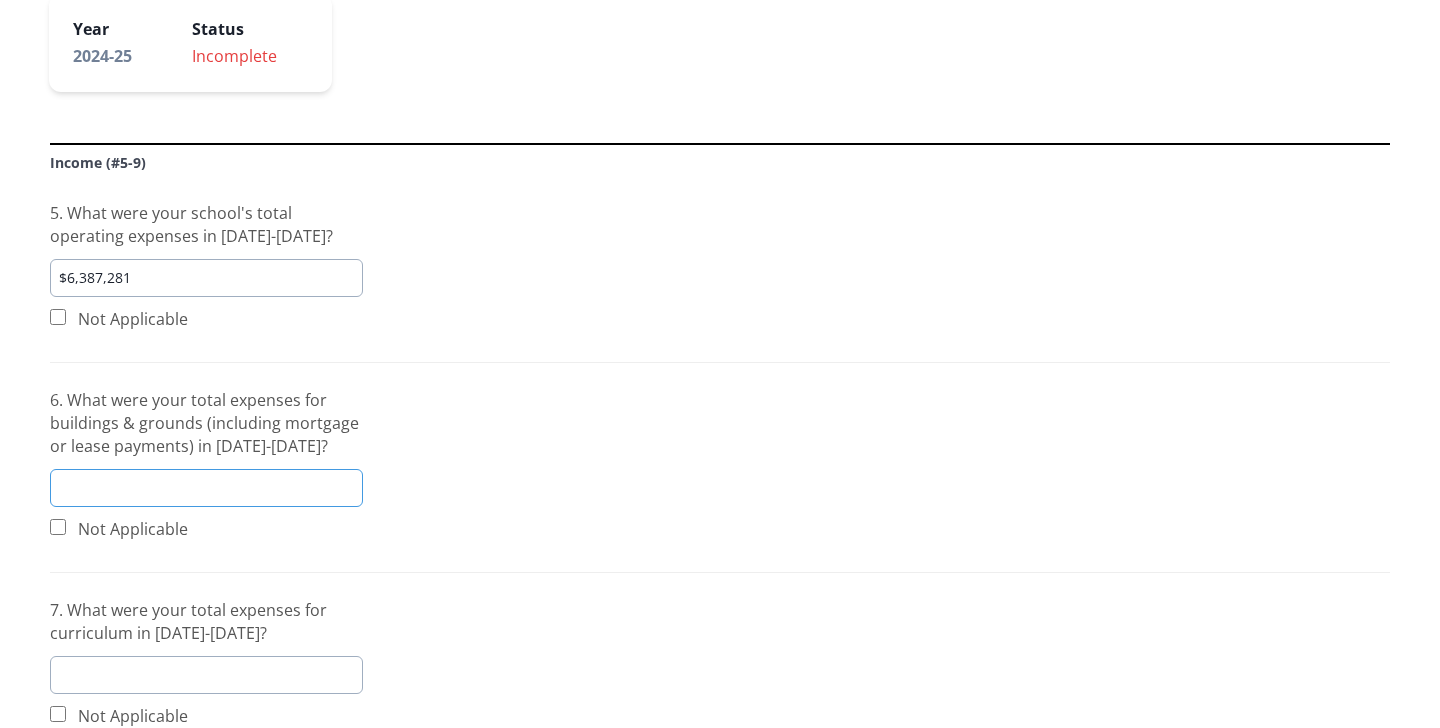 scroll, scrollTop: 296, scrollLeft: 0, axis: vertical 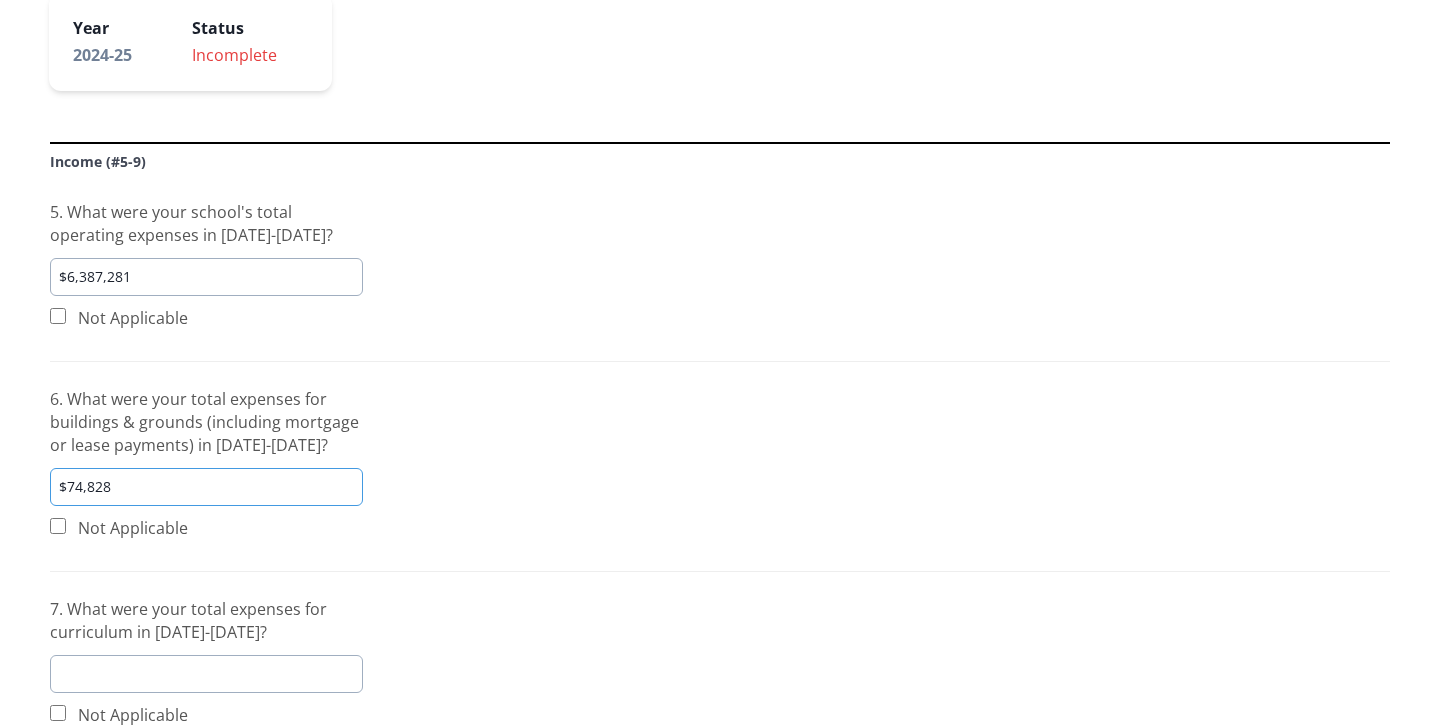 type on "$748,287" 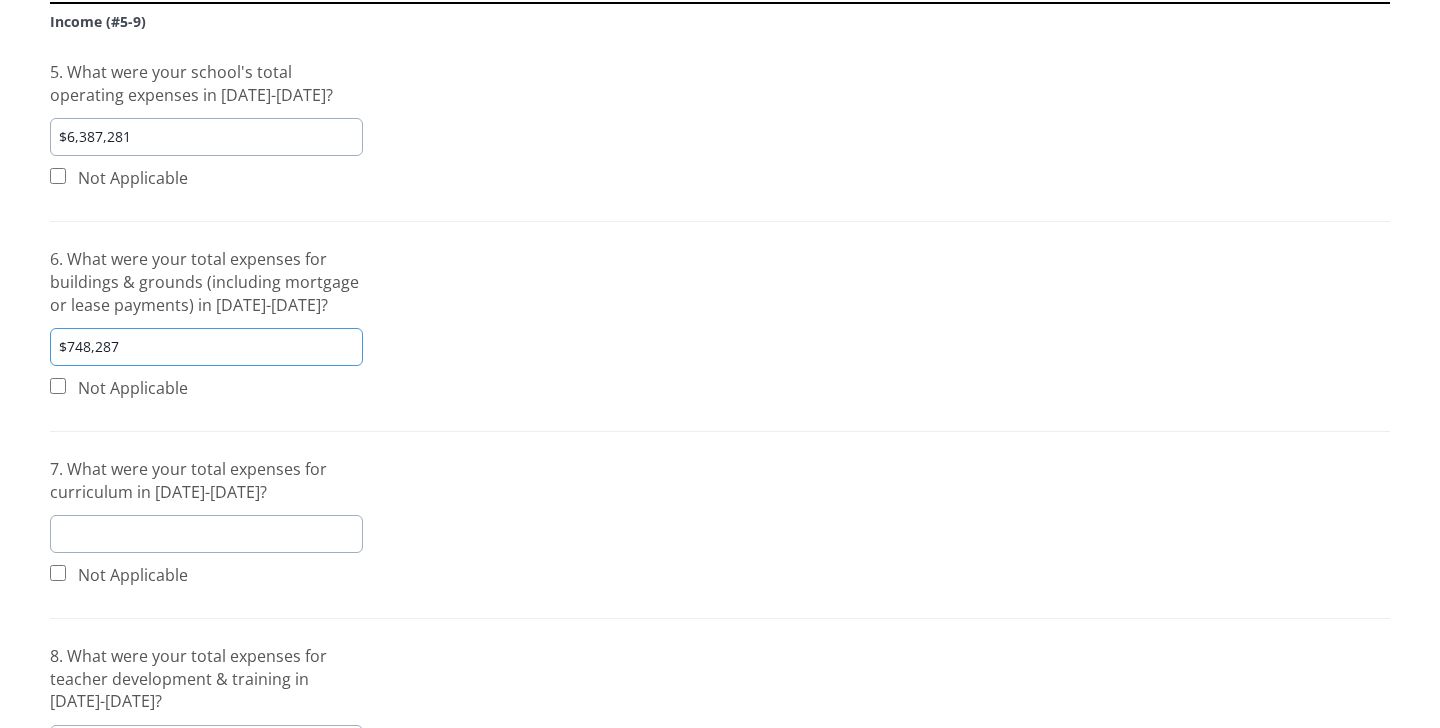 scroll, scrollTop: 442, scrollLeft: 0, axis: vertical 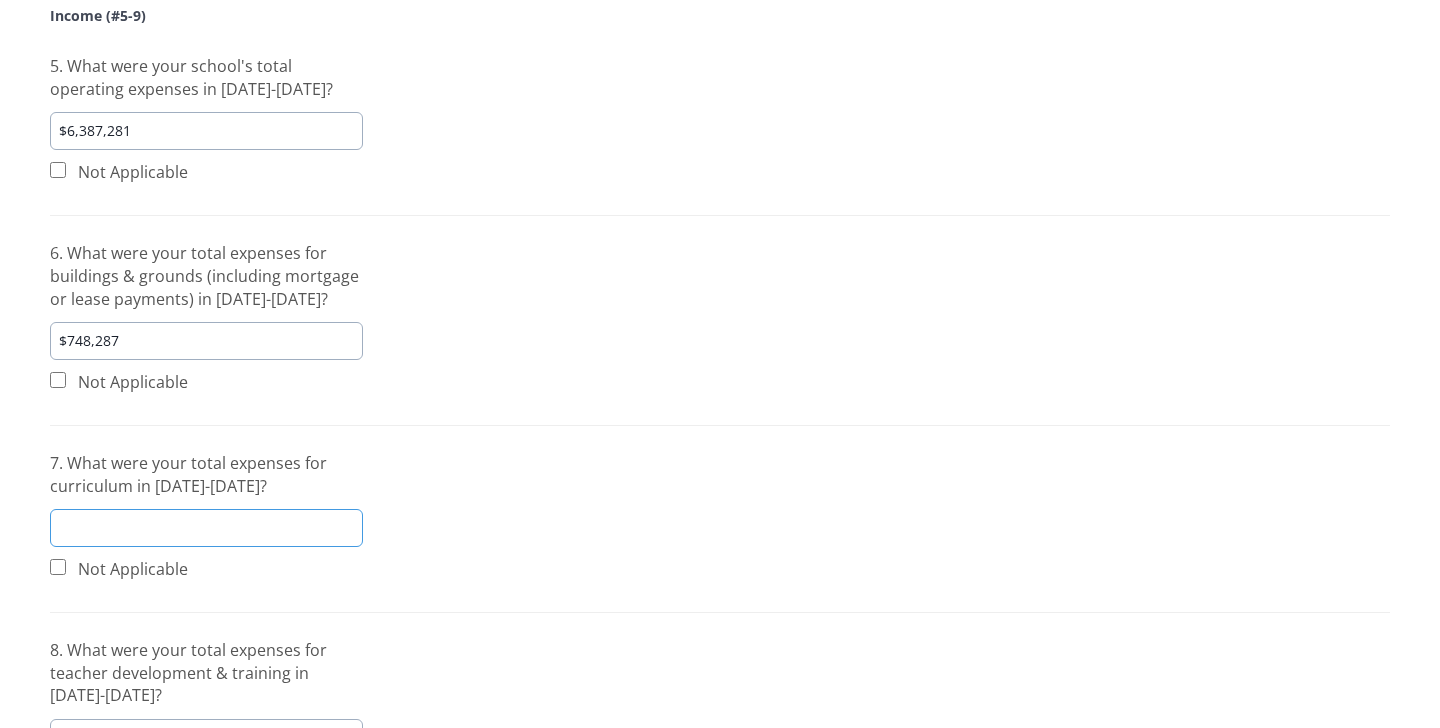 click at bounding box center (206, 528) 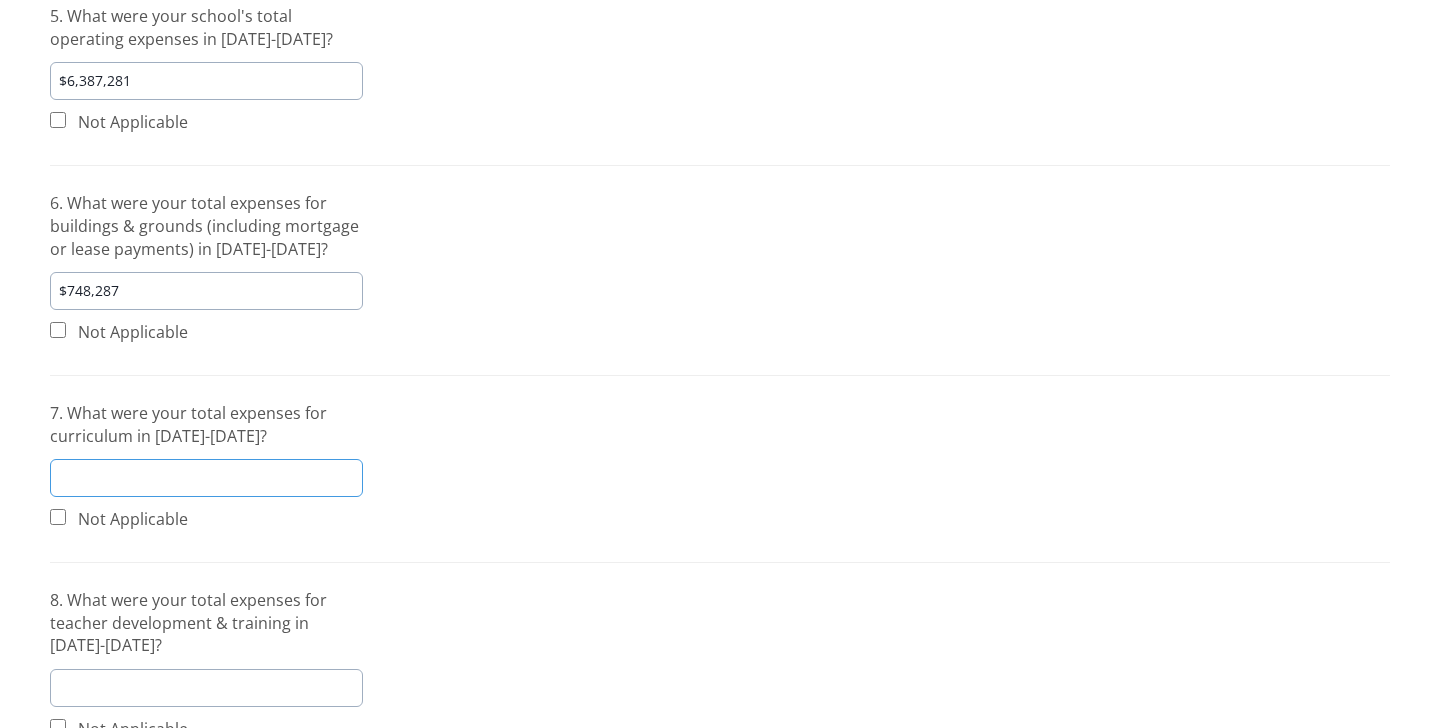 scroll, scrollTop: 493, scrollLeft: 0, axis: vertical 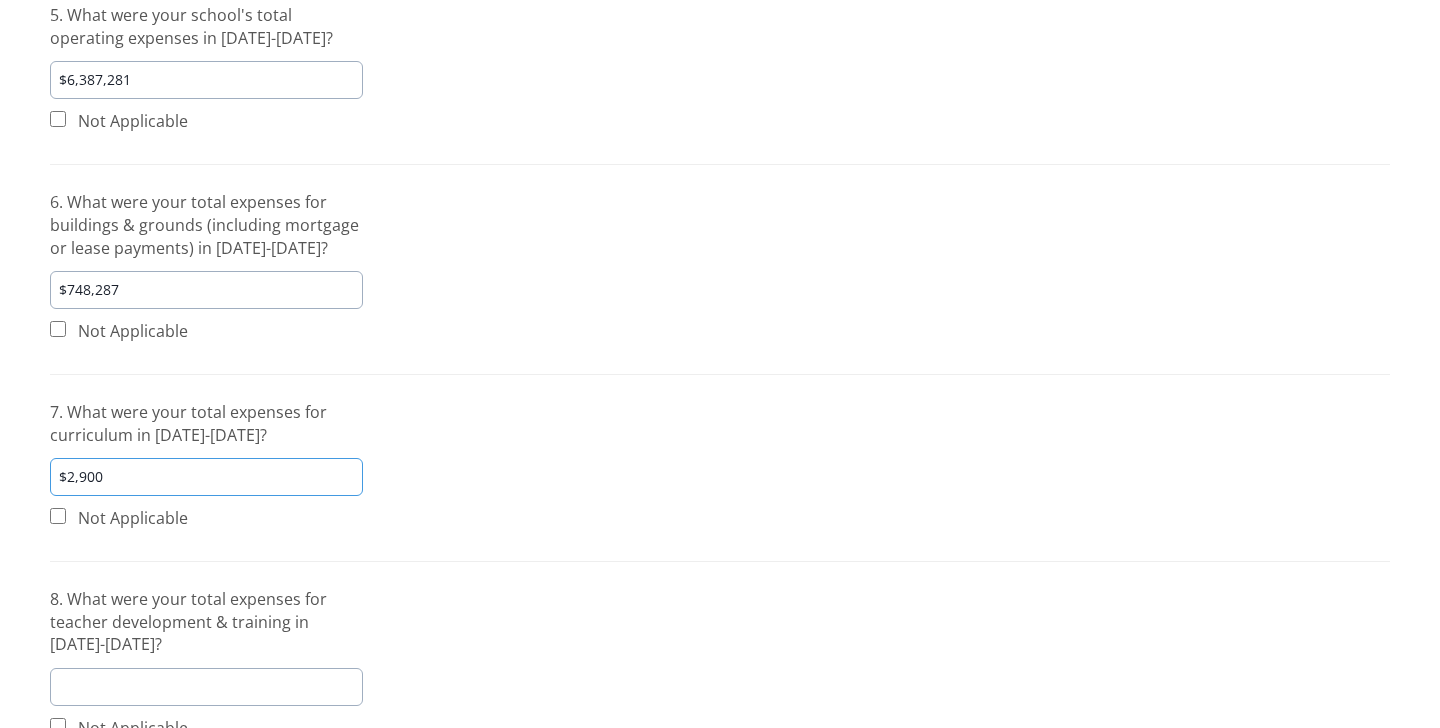 type on "$29,000" 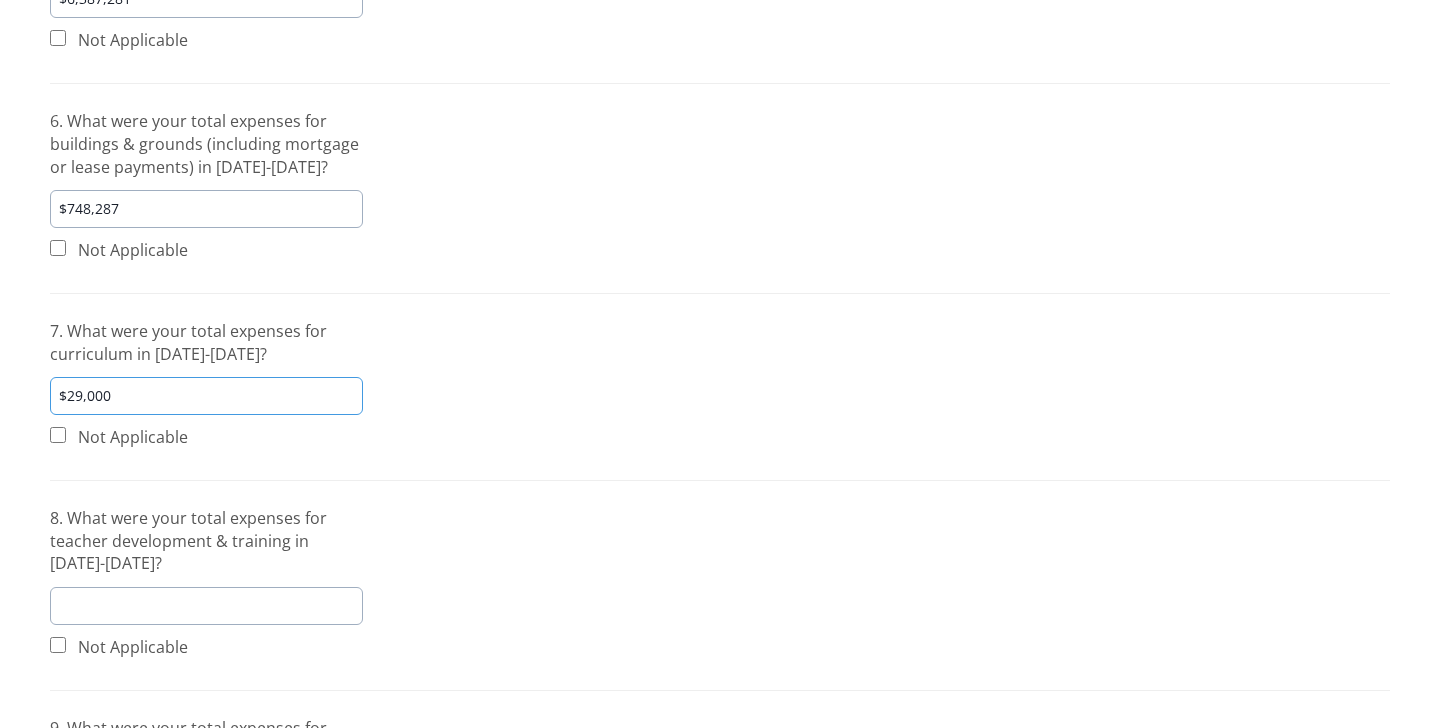 scroll, scrollTop: 577, scrollLeft: 0, axis: vertical 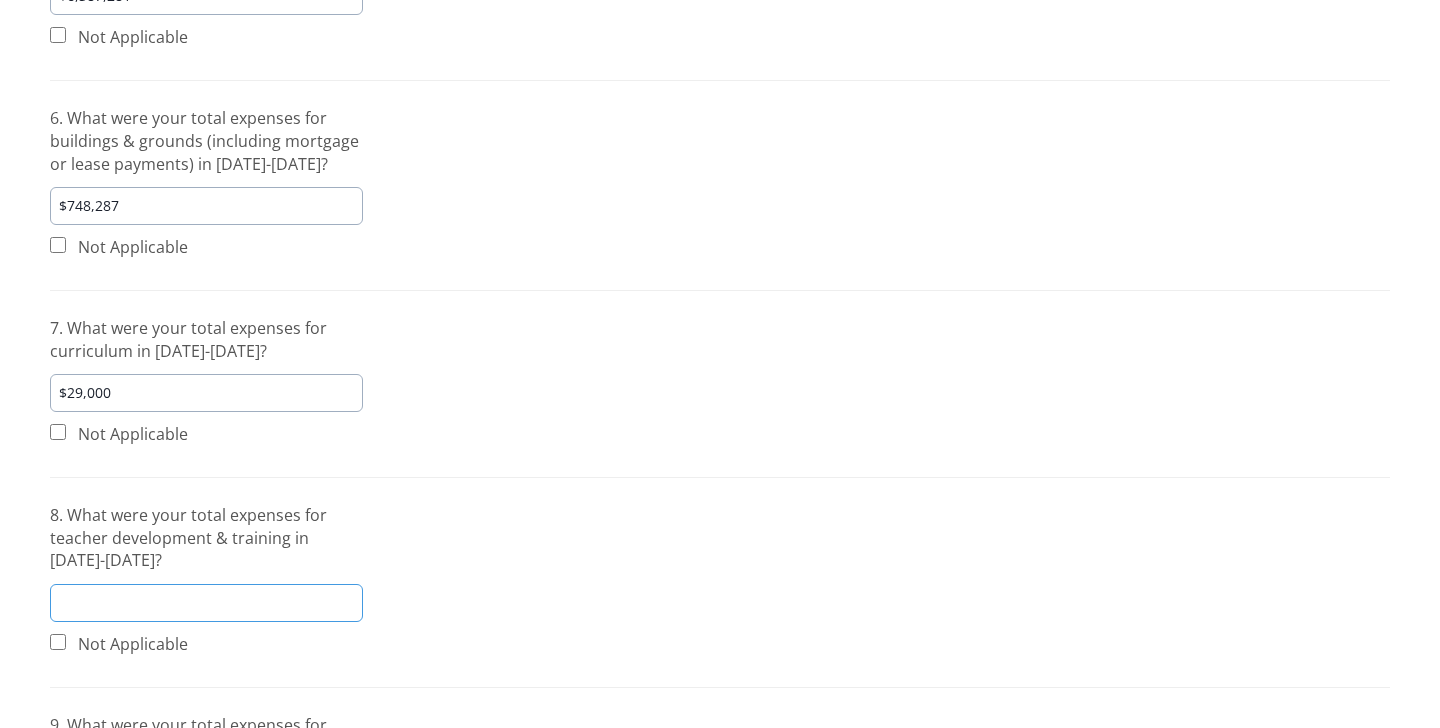 click at bounding box center (206, 603) 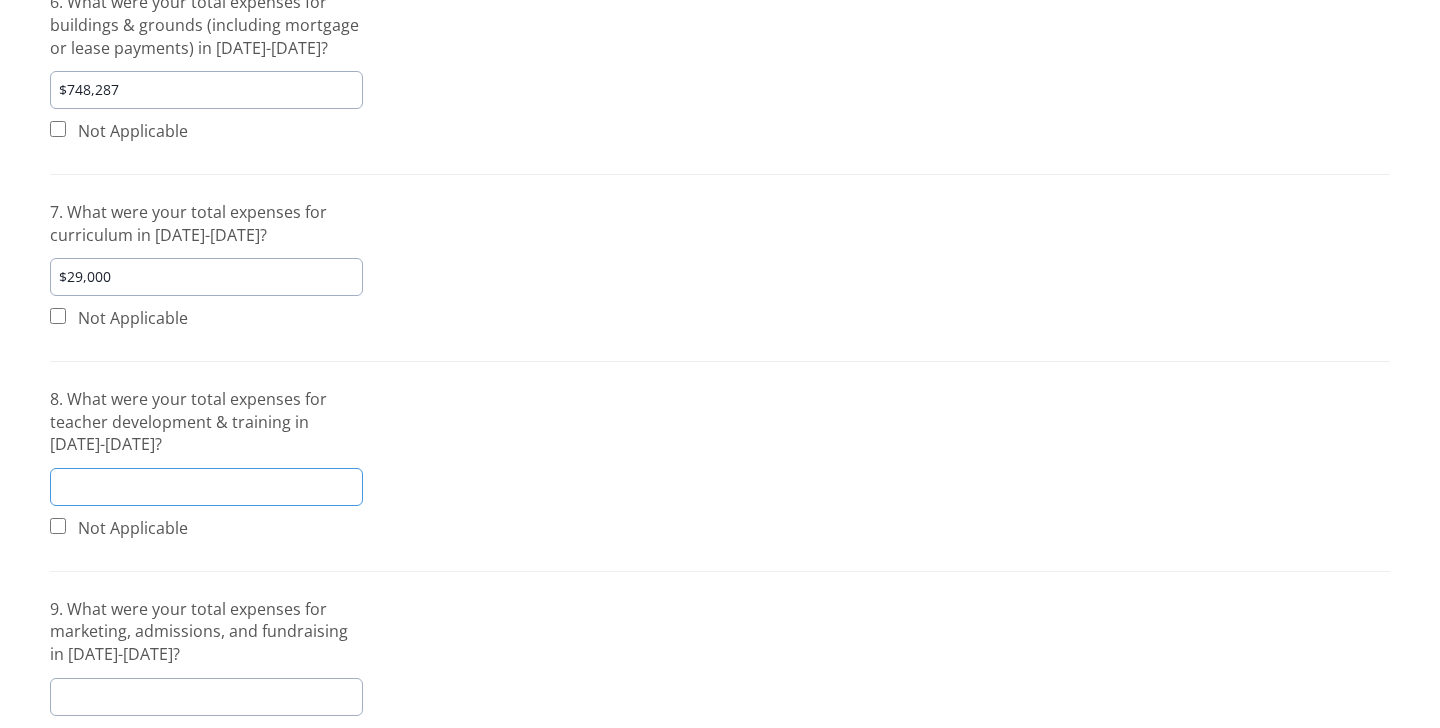 scroll, scrollTop: 700, scrollLeft: 0, axis: vertical 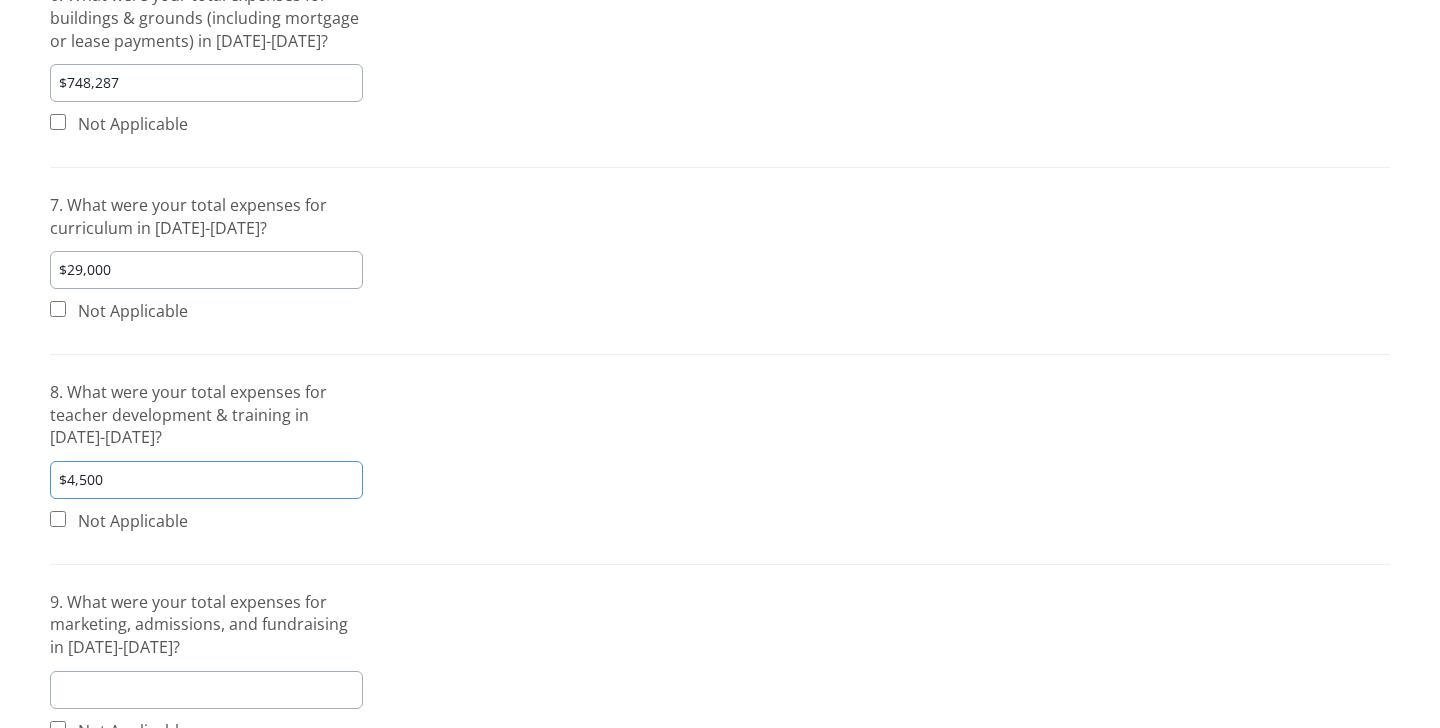 type on "$45,000" 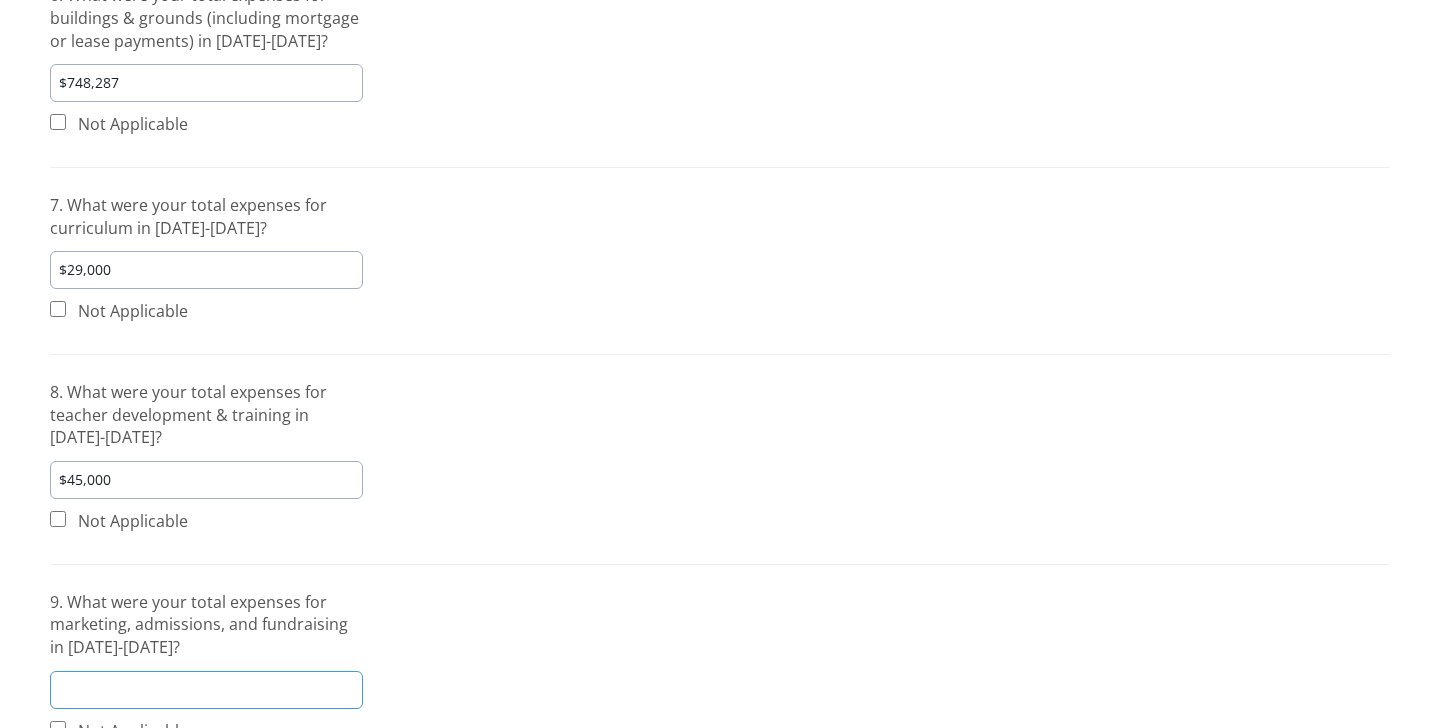 click at bounding box center (206, 690) 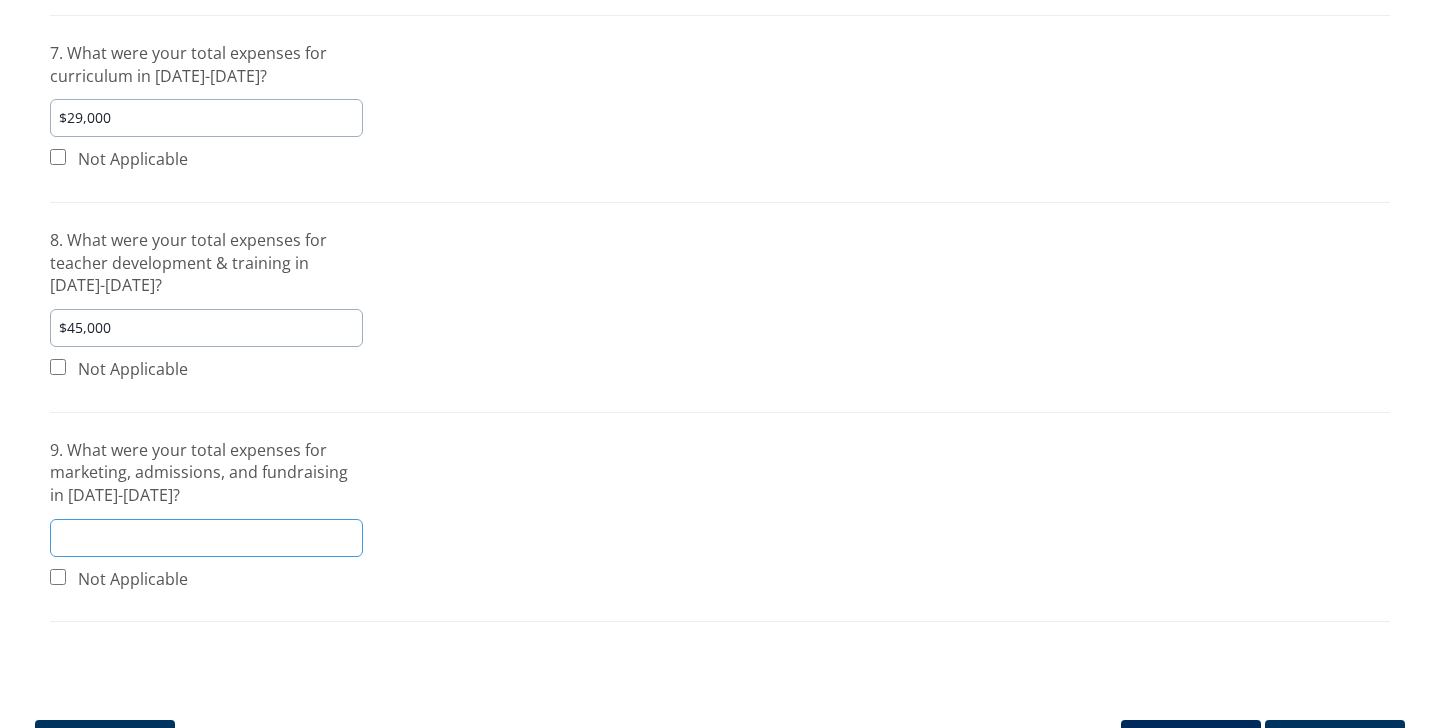scroll, scrollTop: 854, scrollLeft: 0, axis: vertical 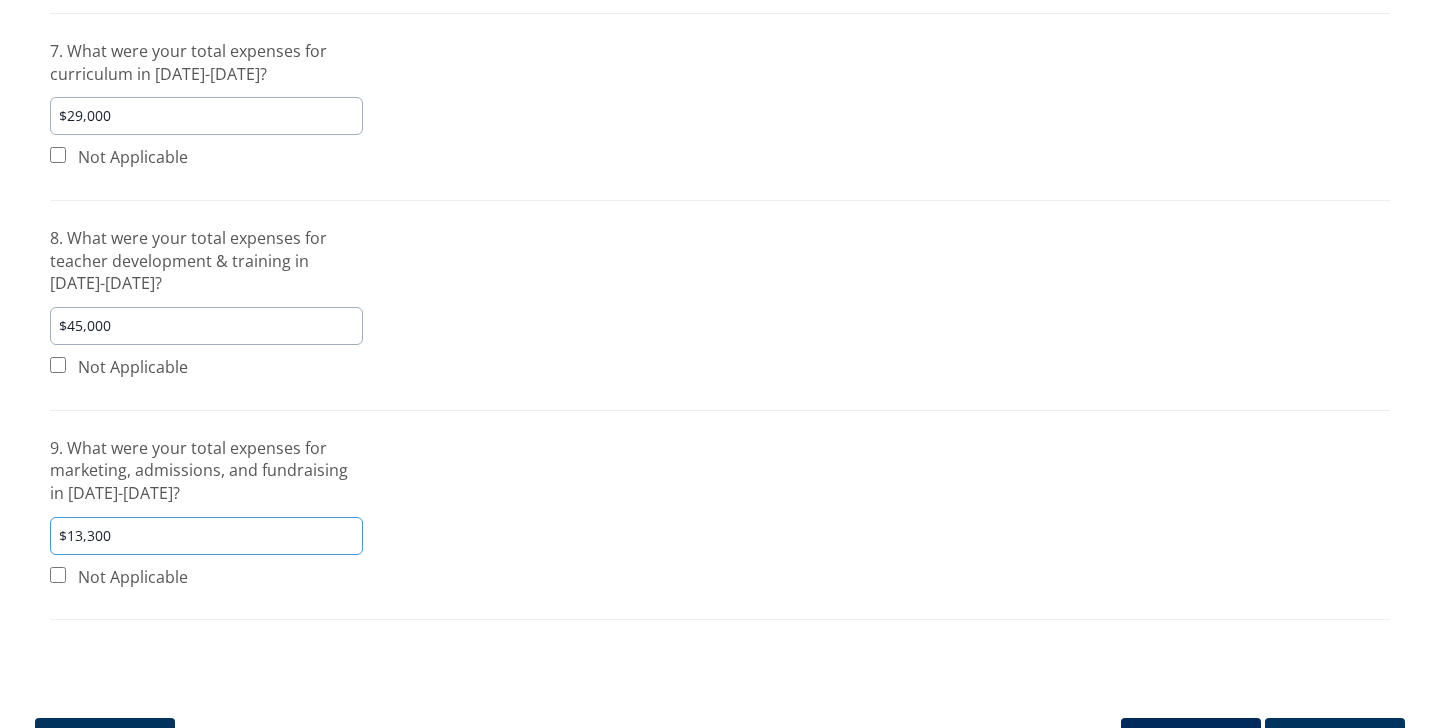 type on "$133,000" 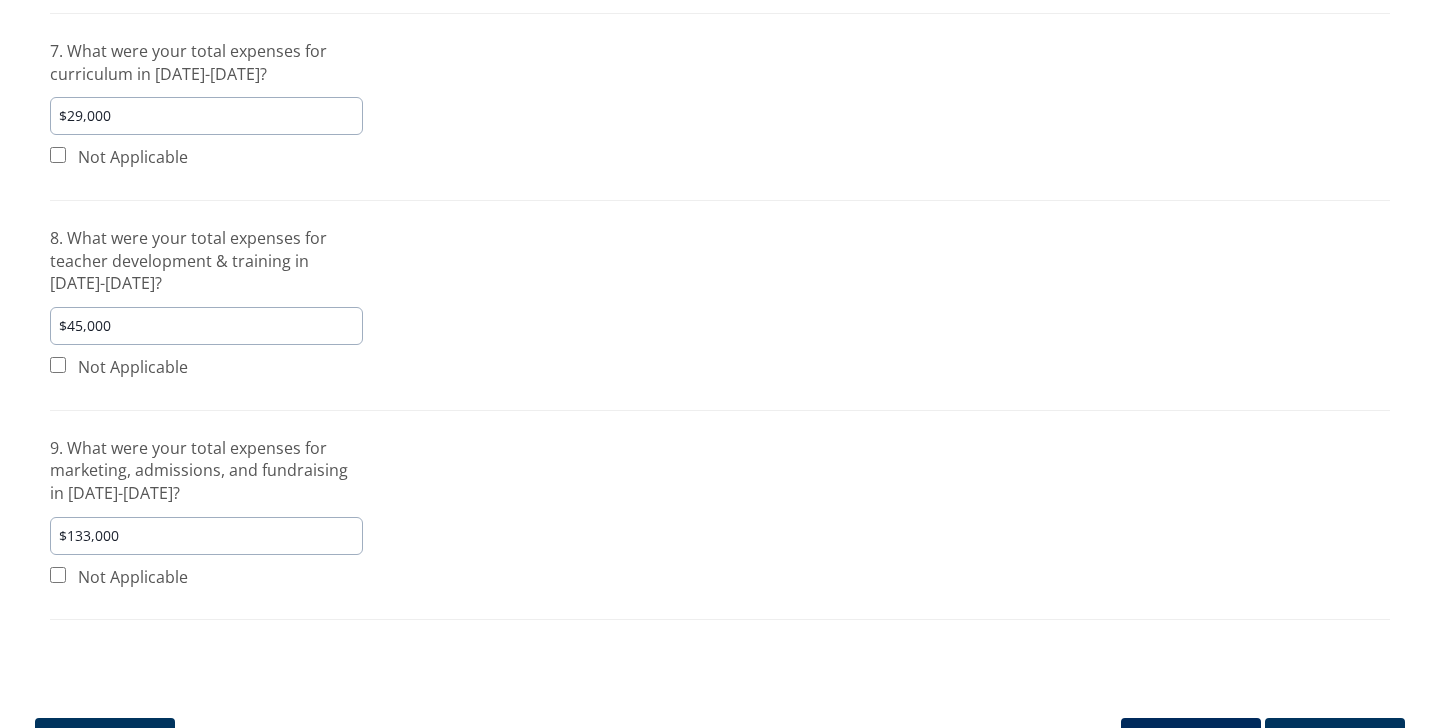 click on "Survey for Providence Classical School (TX) for the 2024-2025 school year.
Forward Survey to Staff Member
Year   Status   2024-25   Incomplete                 Income (#5-9)         5. What were your school's total operating expenses in 2024-2025?     $6,387,281     Not Applicable                 6. What were your total expenses for buildings & grounds (including mortgage or lease payments) in 2024-2025?     $748,287     Not Applicable                 7. What were your total expenses for curriculum in 2024-2025?     $29,000     Not Applicable                 8. What were your total expenses for teacher development & training in 2024-2025?     $45,000     Not Applicable                 9. What were your total expenses for marketing, admissions, and fundraising in 2024-2025?     $133,000     Not Applicable" at bounding box center [720, 13] 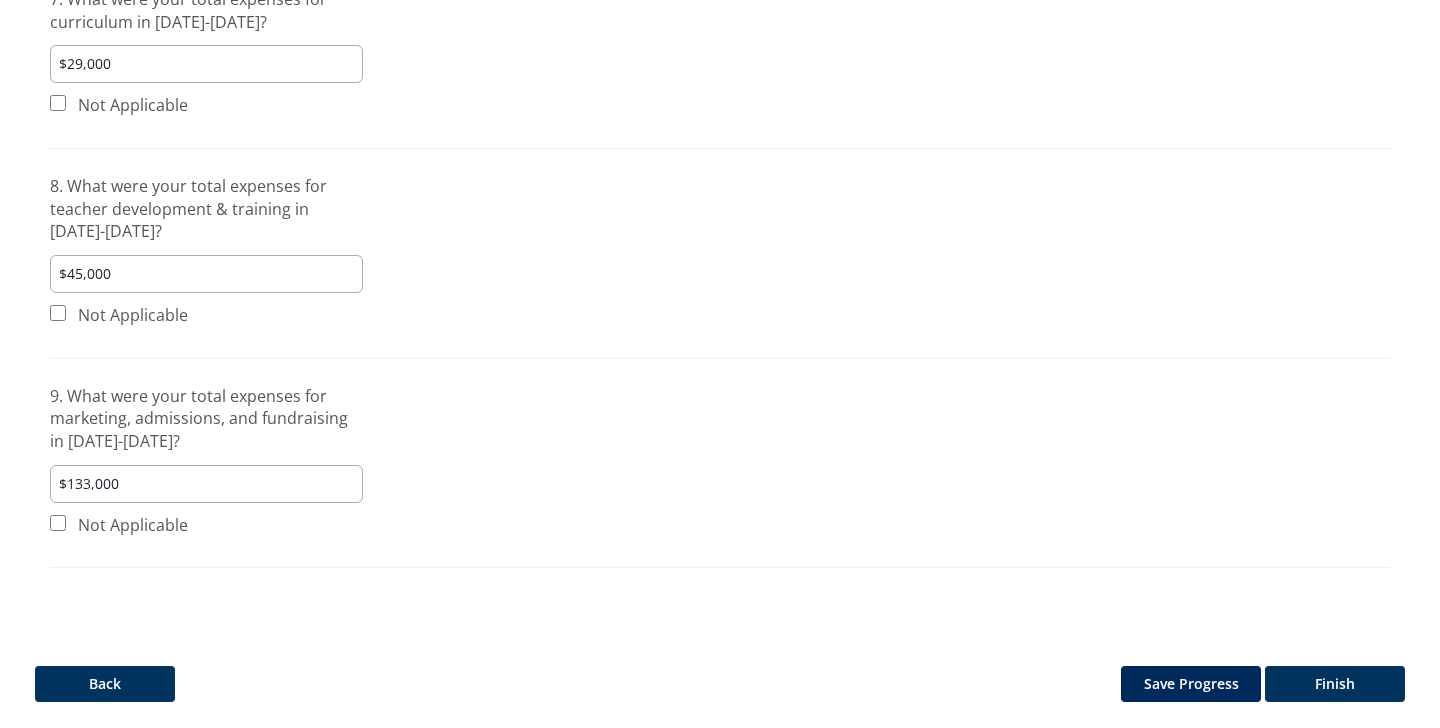 scroll, scrollTop: 903, scrollLeft: 0, axis: vertical 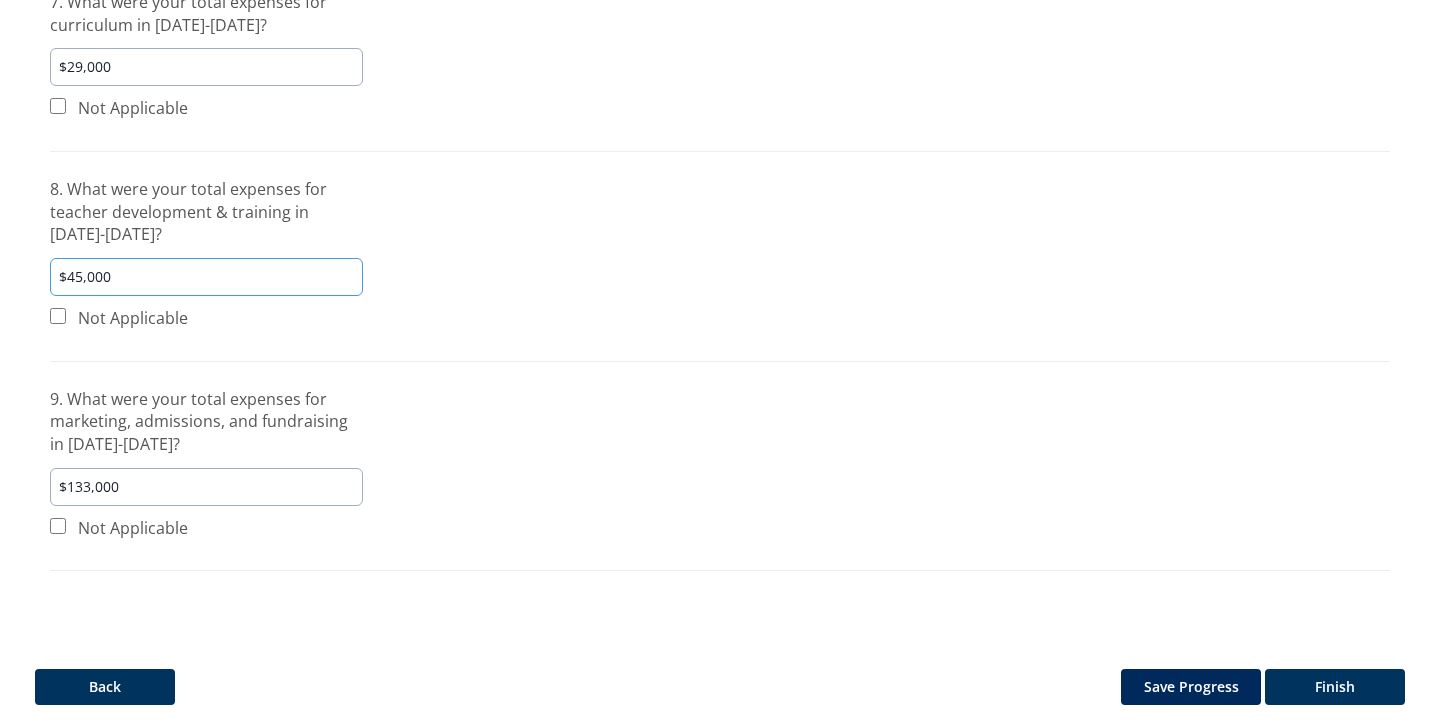 click on "$45,000" at bounding box center [206, 277] 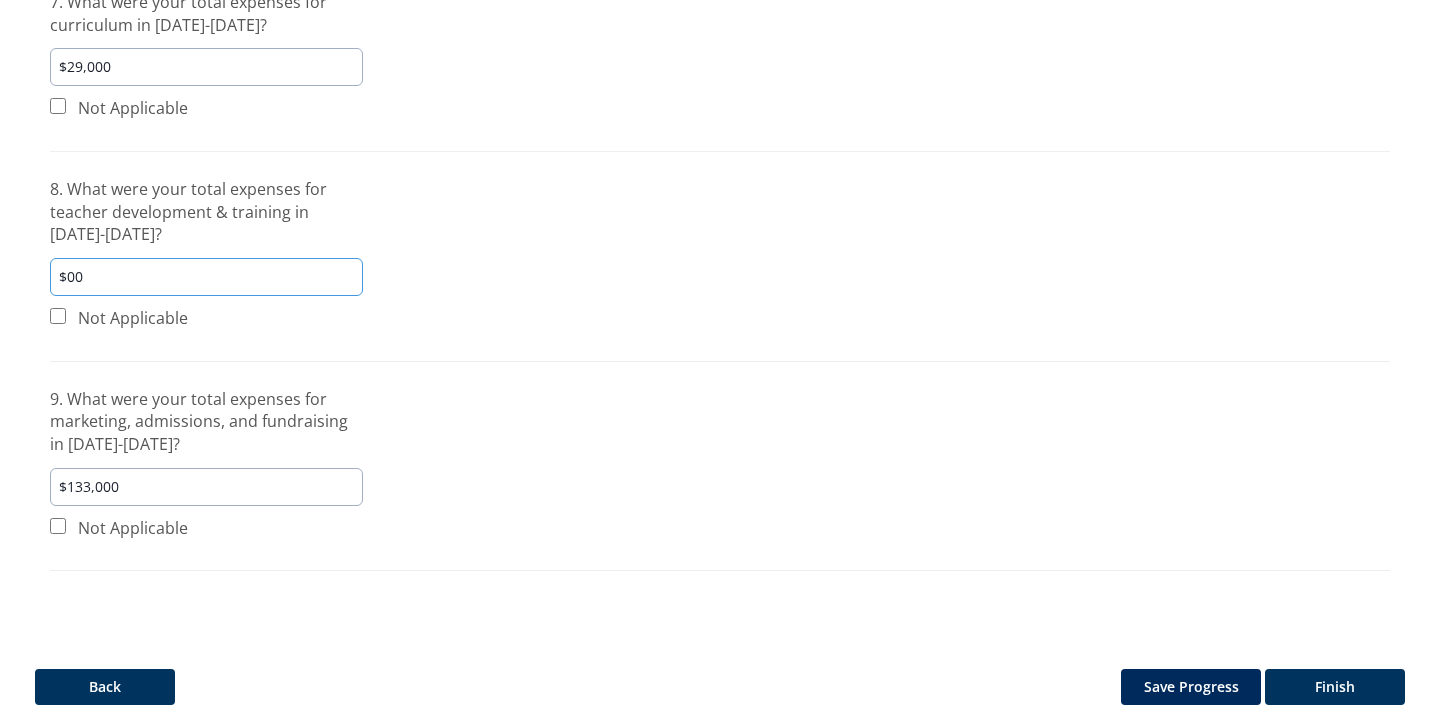 type on "$0" 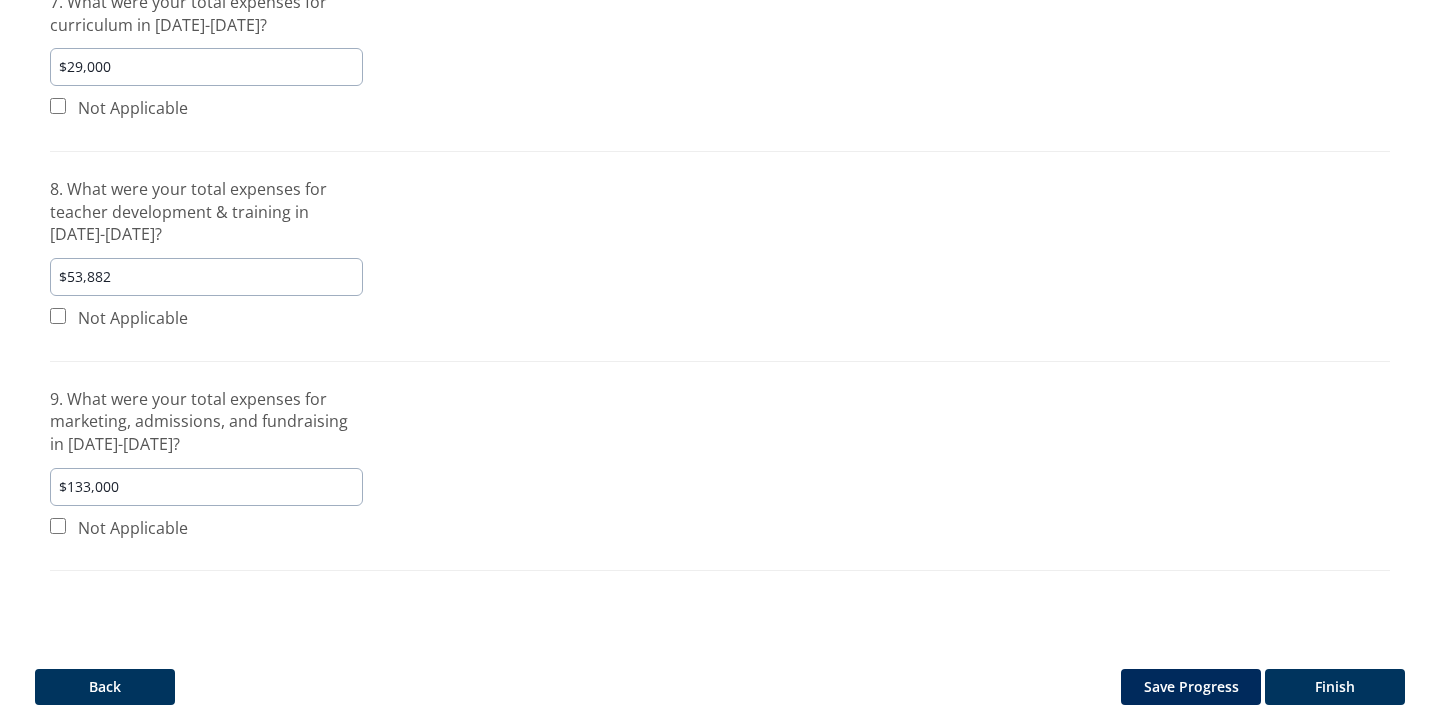 click on "Survey for Providence Classical School (TX) for the 2024-2025 school year.
Forward Survey to Staff Member
Year   Status   2024-25   Incomplete                 Income (#5-9)         5. What were your school's total operating expenses in 2024-2025?     $6,387,281     Not Applicable                 6. What were your total expenses for buildings & grounds (including mortgage or lease payments) in 2024-2025?     $748,287     Not Applicable                 7. What were your total expenses for curriculum in 2024-2025?     $29,000     Not Applicable                 8. What were your total expenses for teacher development & training in 2024-2025?     $53,882     Not Applicable                 9. What were your total expenses for marketing, admissions, and fundraising in 2024-2025?     $133,000     Not Applicable" at bounding box center (720, -36) 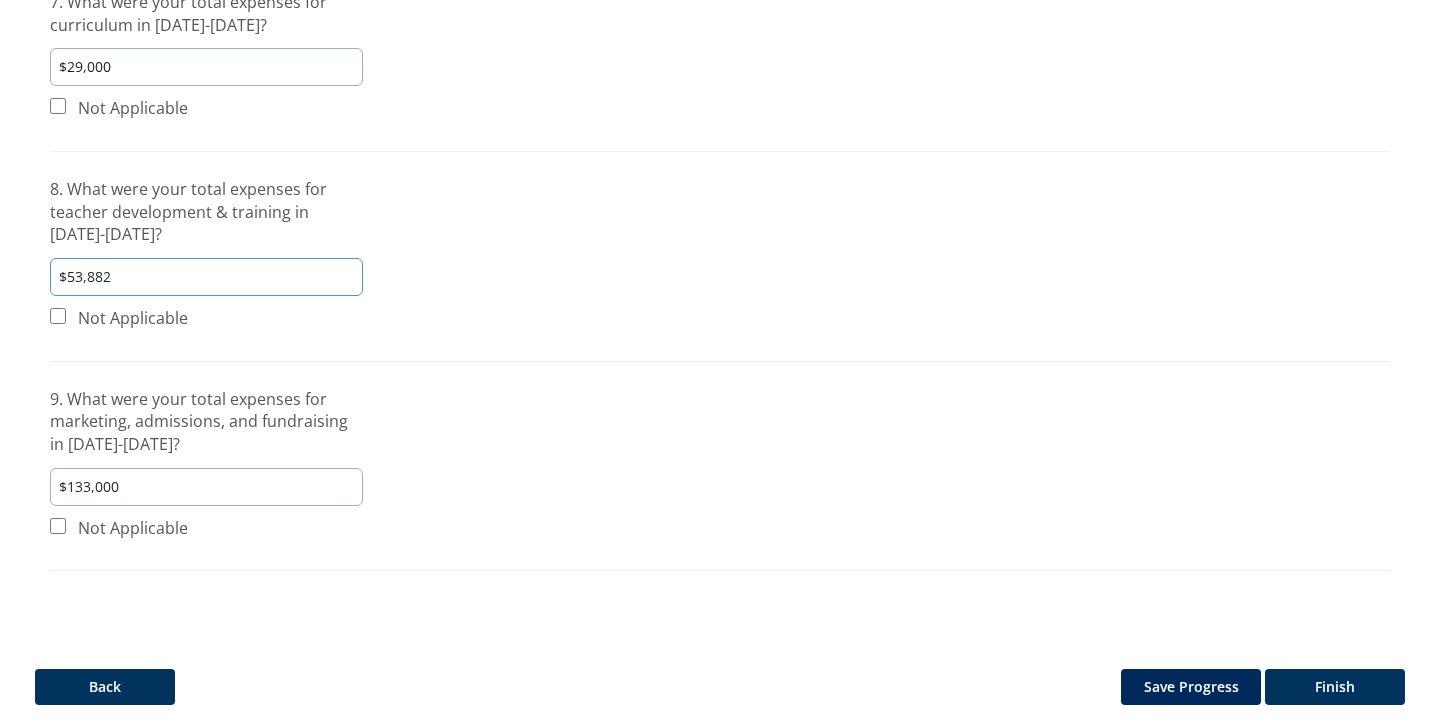 click on "$53,882" at bounding box center [206, 277] 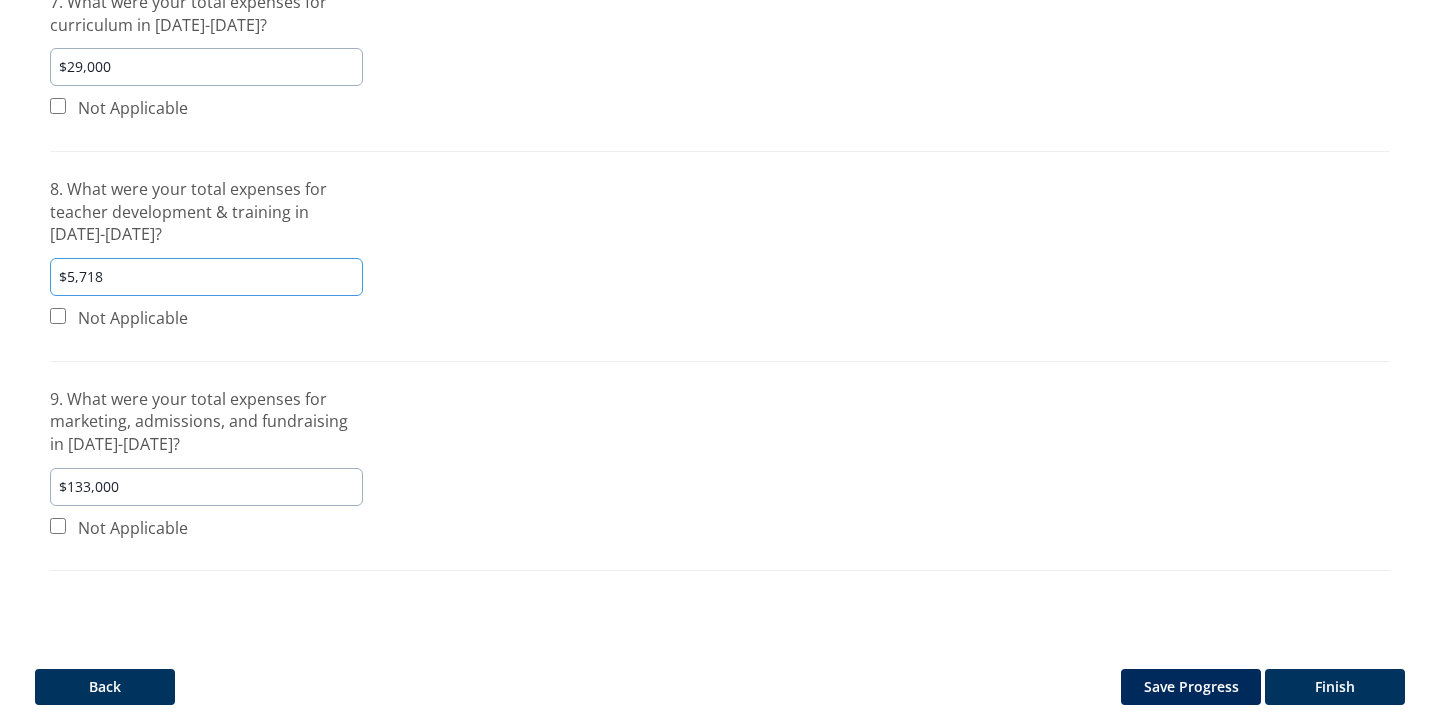 type on "$57,182" 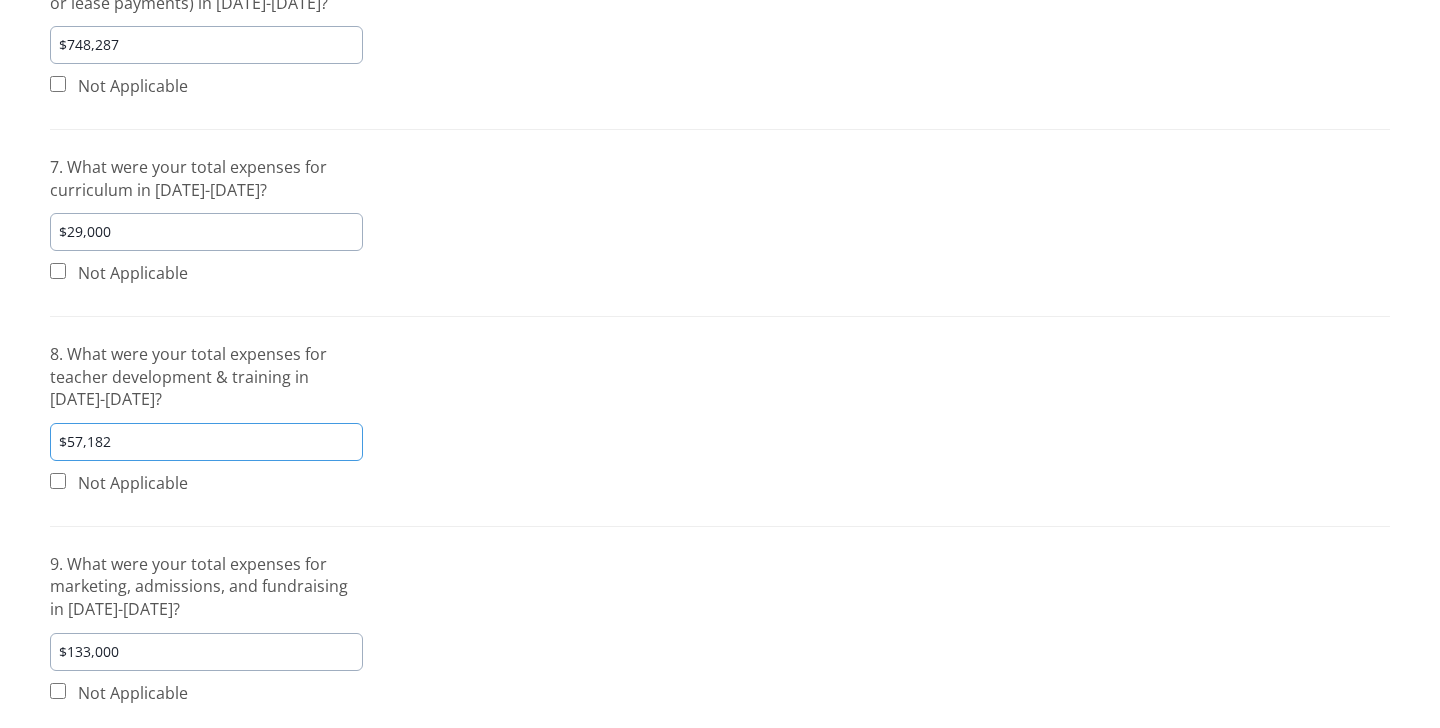 scroll, scrollTop: 737, scrollLeft: 0, axis: vertical 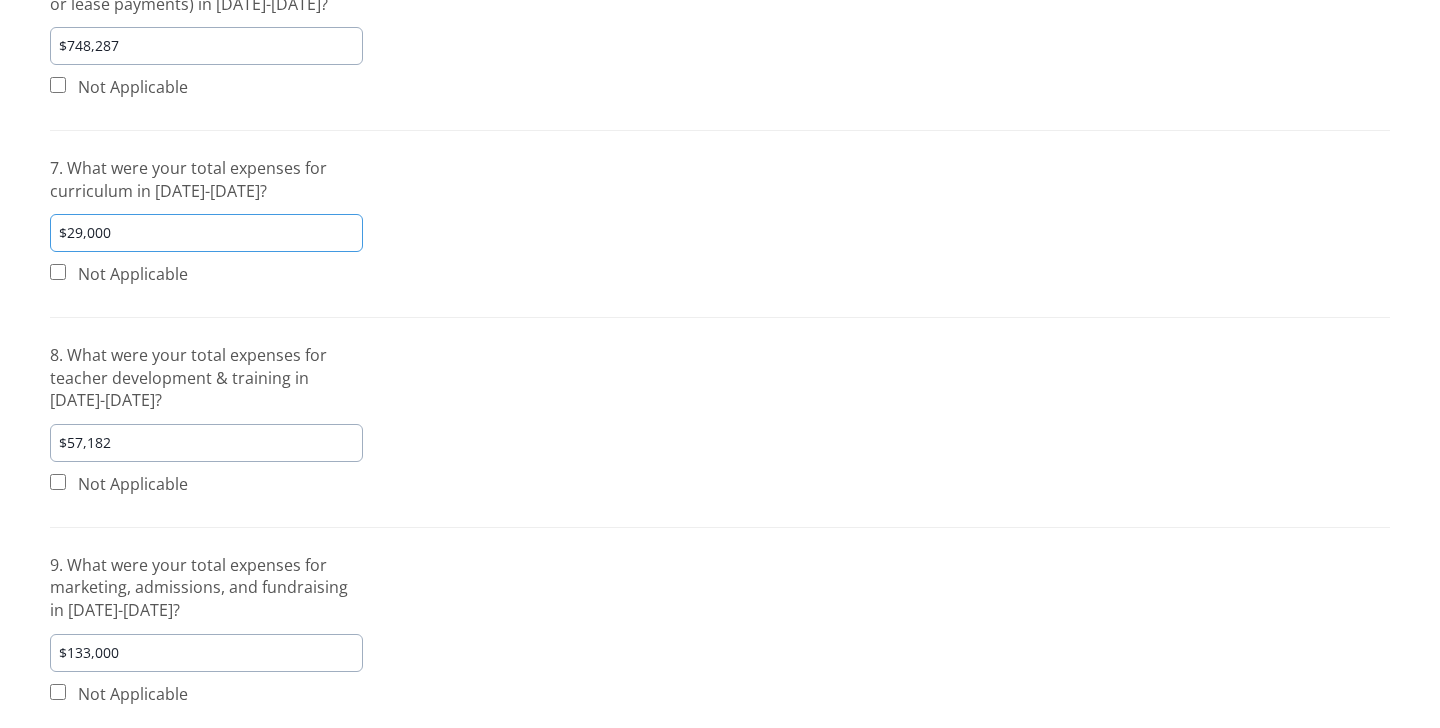 click on "$29,000" at bounding box center [206, 233] 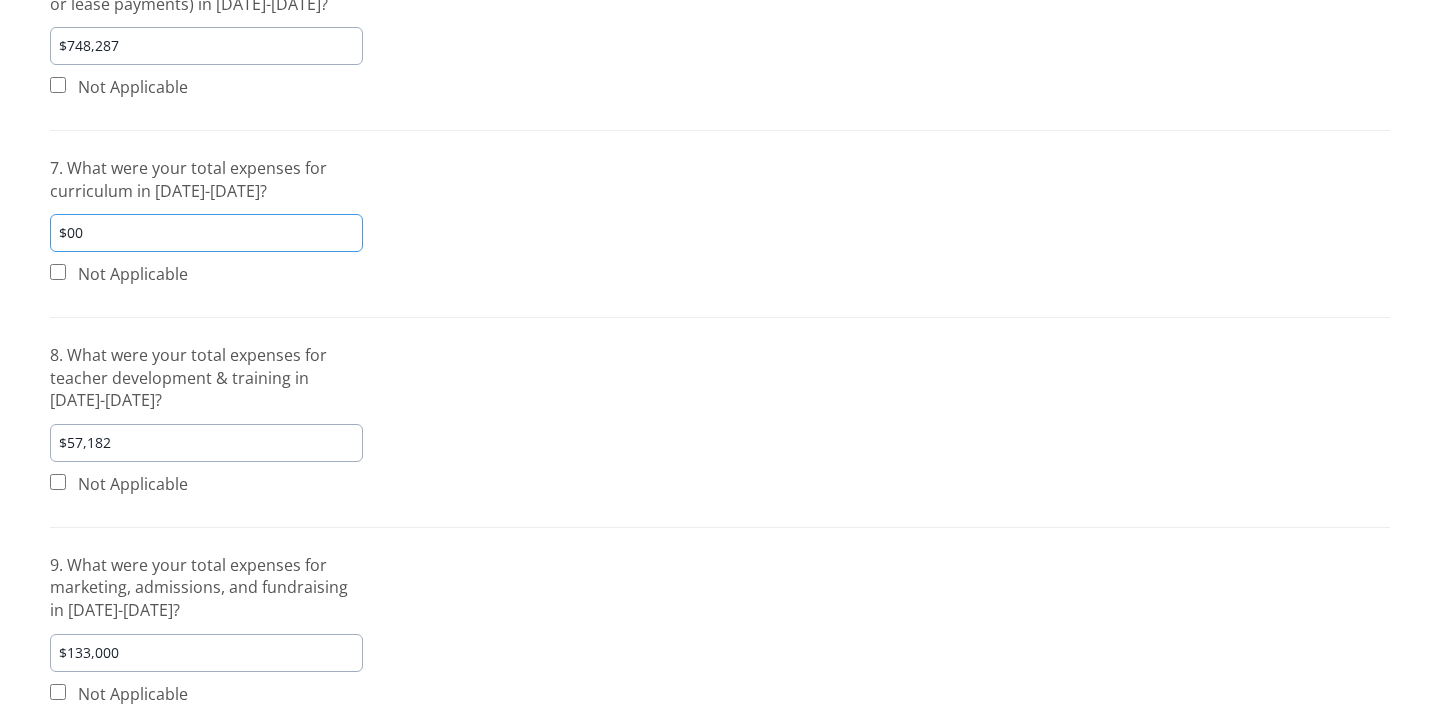type on "$0" 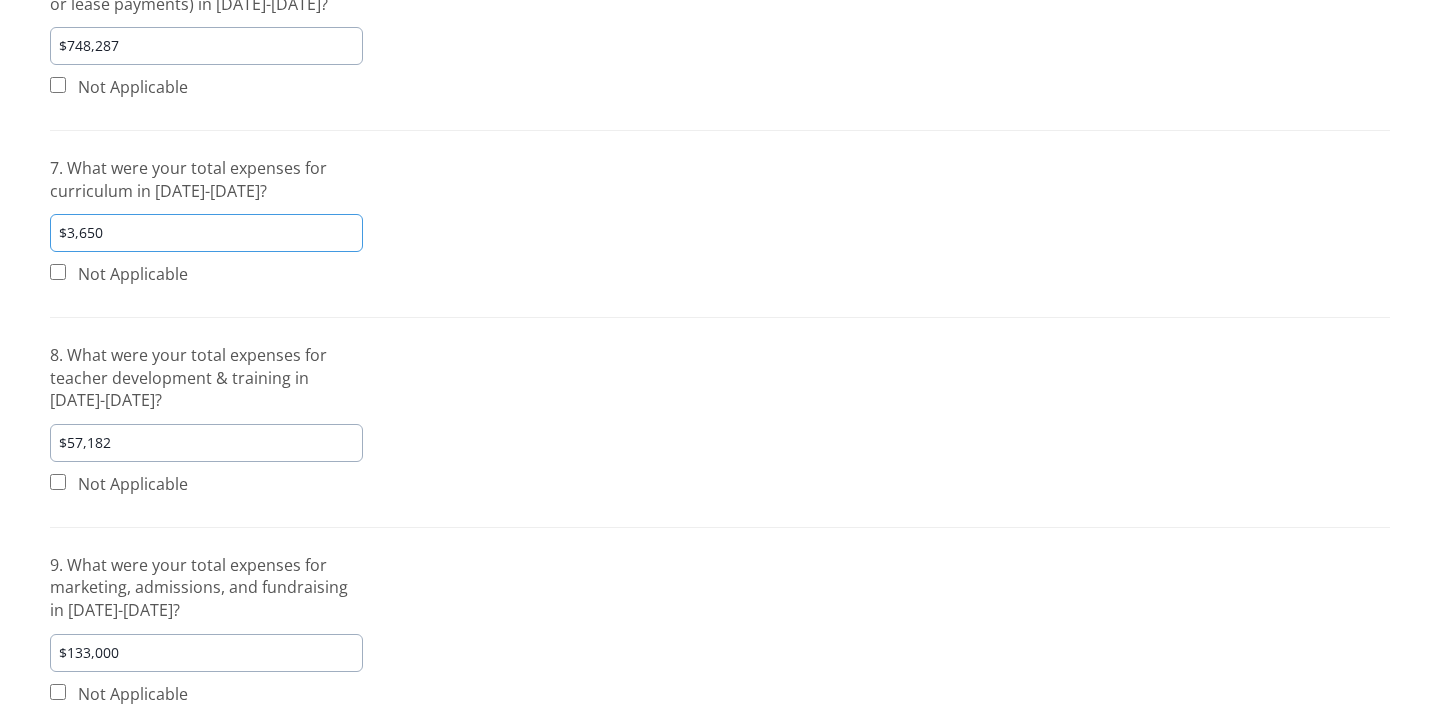 type on "$36,500" 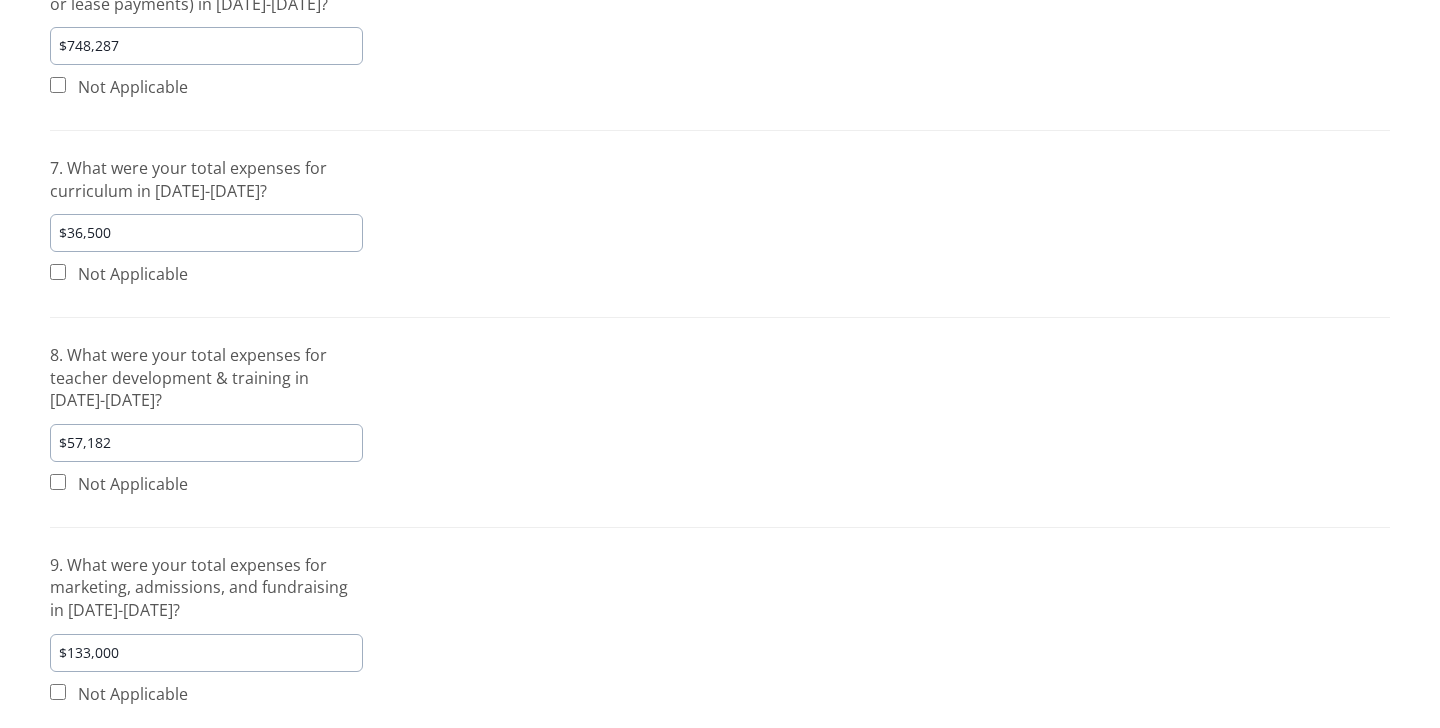 click on "Survey for Providence Classical School (TX) for the 2024-2025 school year.
Forward Survey to Staff Member
Year   Status   2024-25   Incomplete                 Income (#5-9)         5. What were your school's total operating expenses in 2024-2025?     $6,387,281     Not Applicable                 6. What were your total expenses for buildings & grounds (including mortgage or lease payments) in 2024-2025?     $748,287     Not Applicable                 7. What were your total expenses for curriculum in 2024-2025?     $36,500     Not Applicable                 8. What were your total expenses for teacher development & training in 2024-2025?     $57,182     Not Applicable                 9. What were your total expenses for marketing, admissions, and fundraising in 2024-2025?     $133,000     Not Applicable" at bounding box center (720, 130) 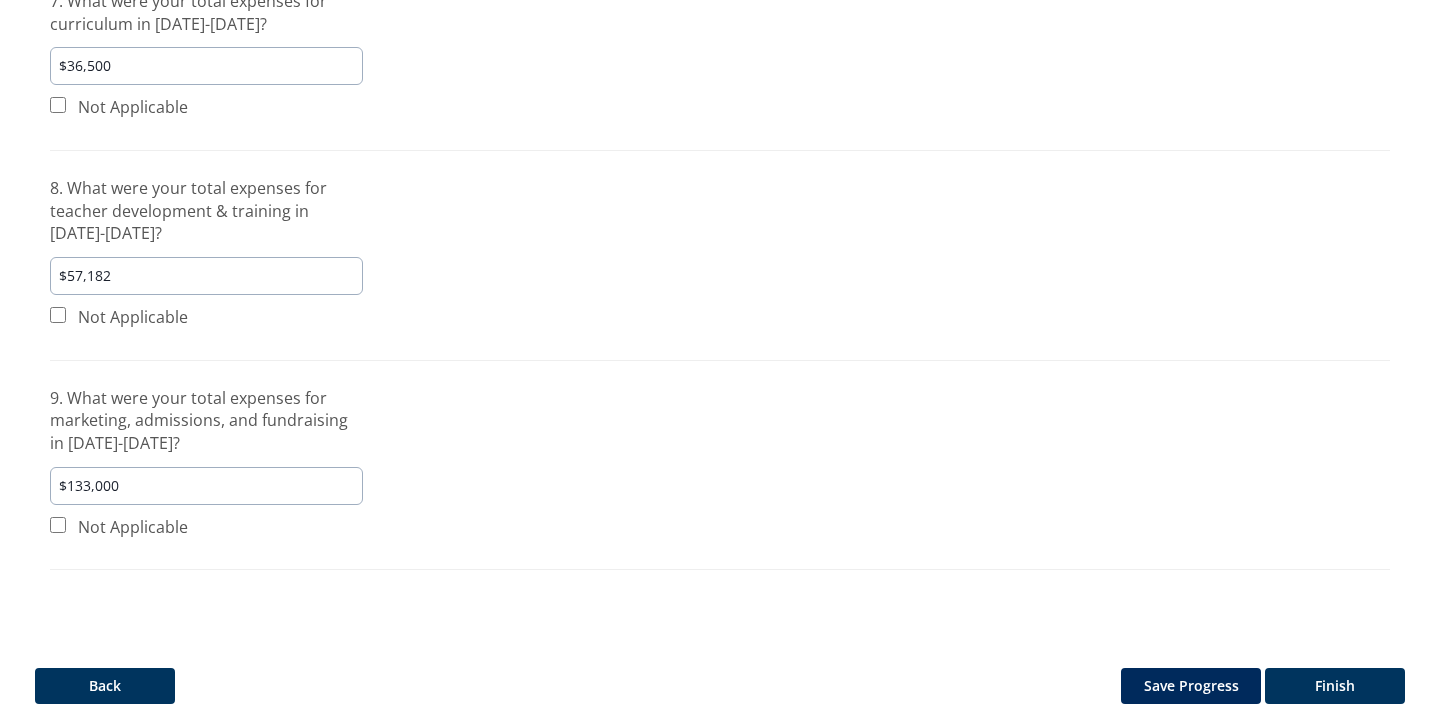 scroll, scrollTop: 903, scrollLeft: 0, axis: vertical 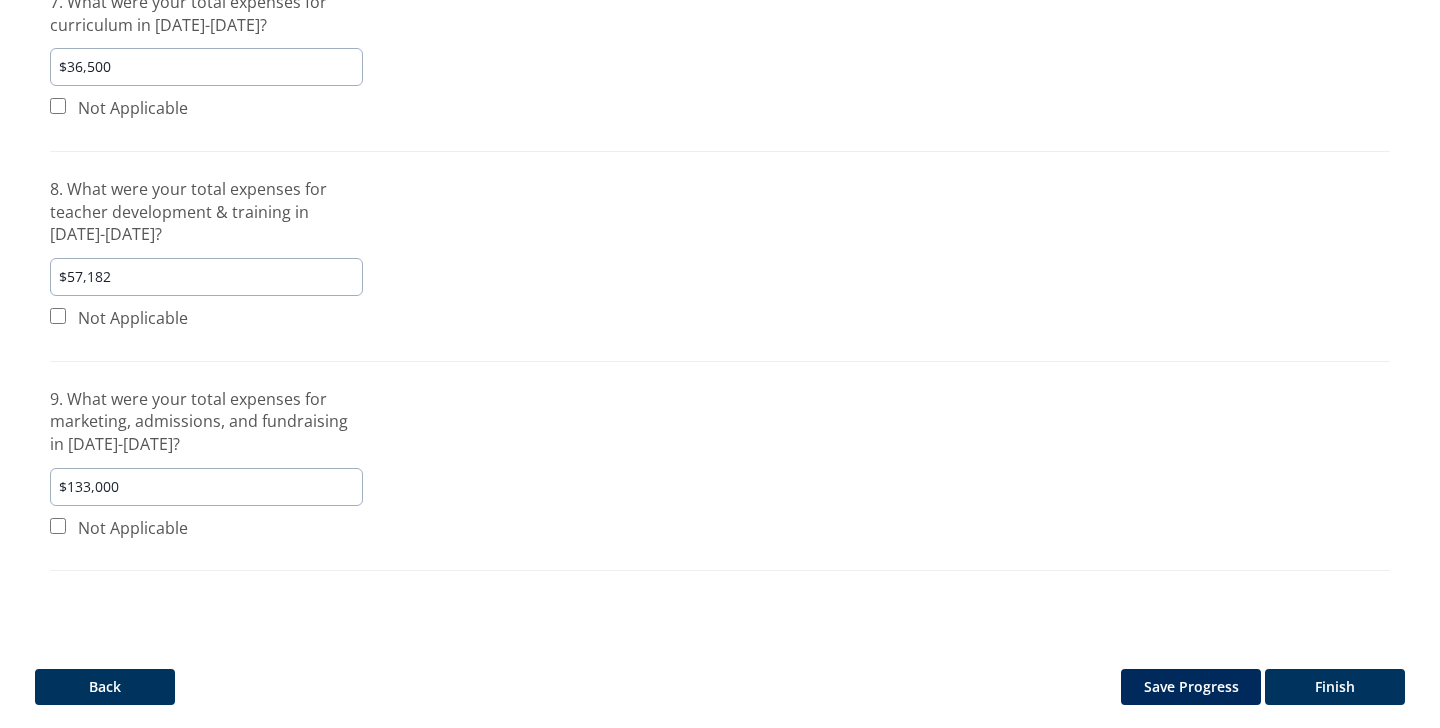 click on "Finish" at bounding box center (1335, 687) 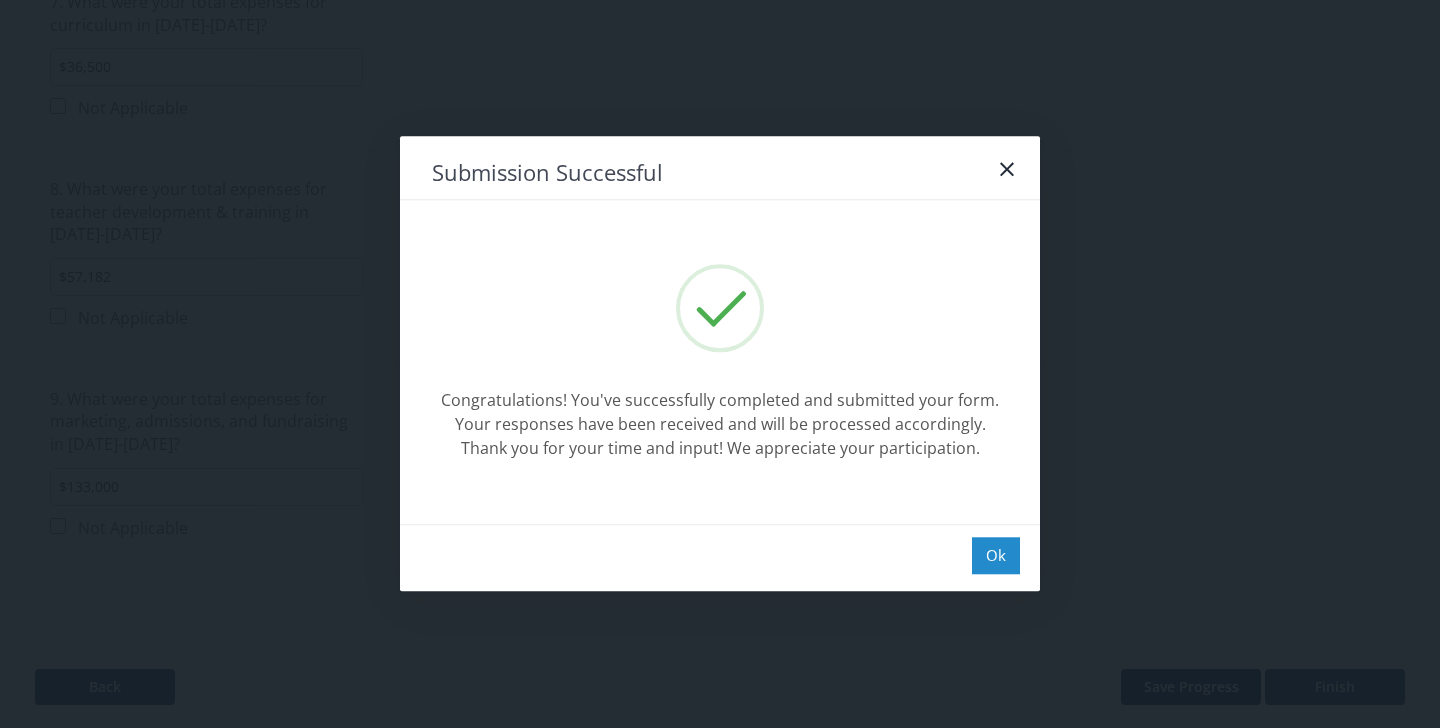 click on "Ok" at bounding box center [996, 555] 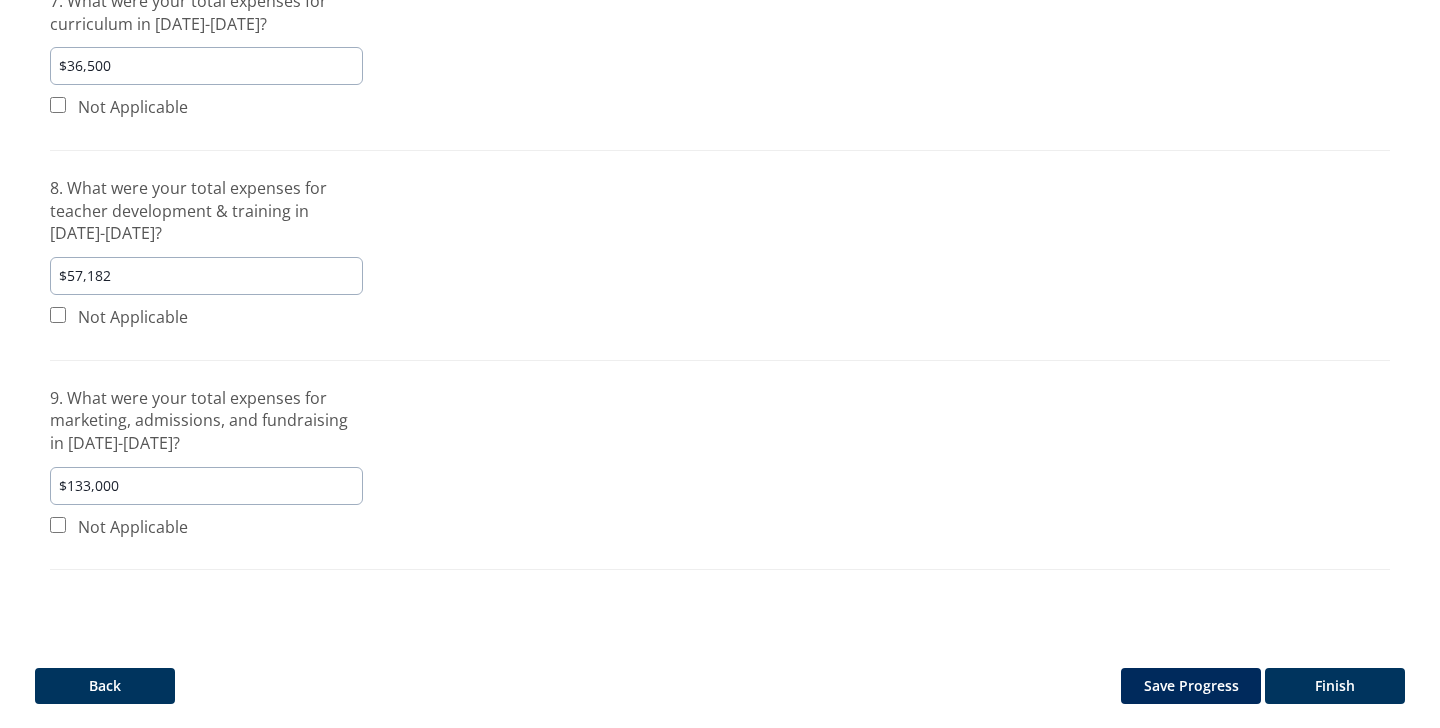 scroll, scrollTop: 903, scrollLeft: 0, axis: vertical 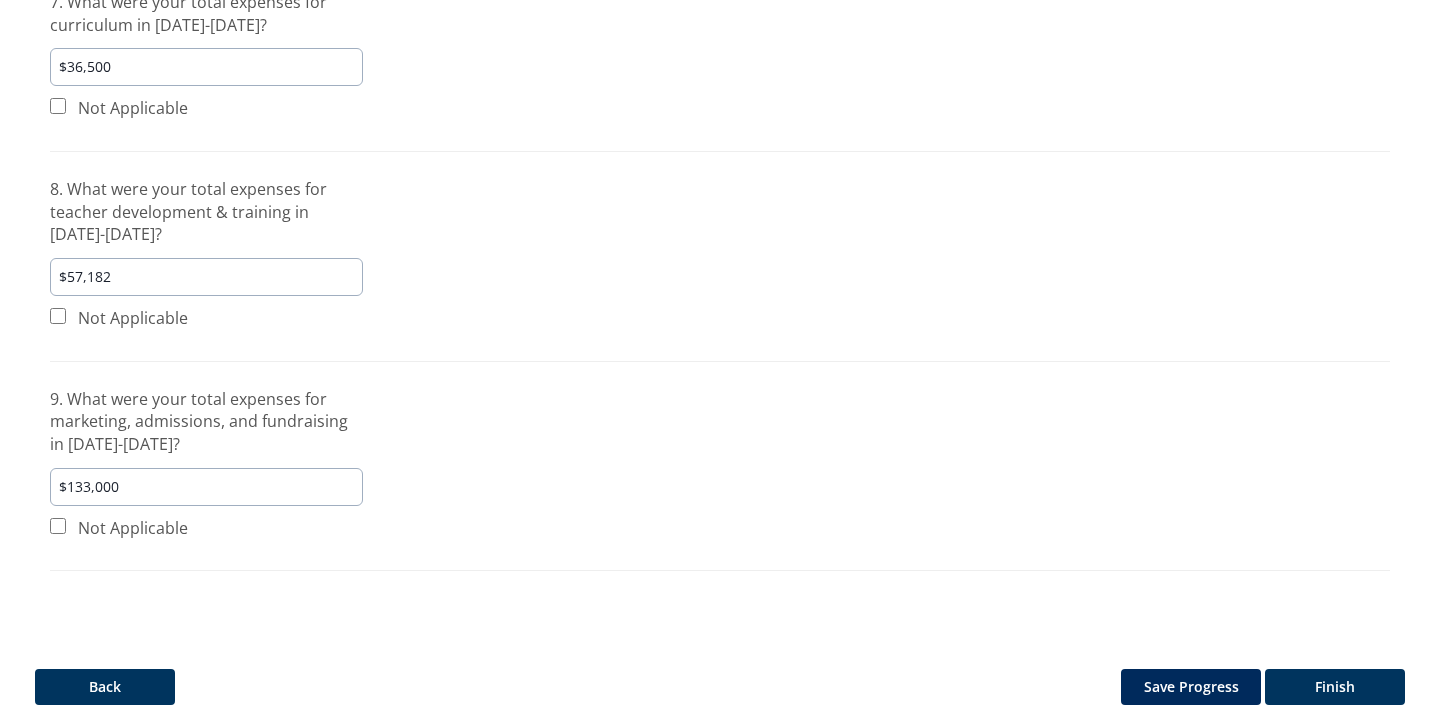 click on "Finish" at bounding box center (1335, 687) 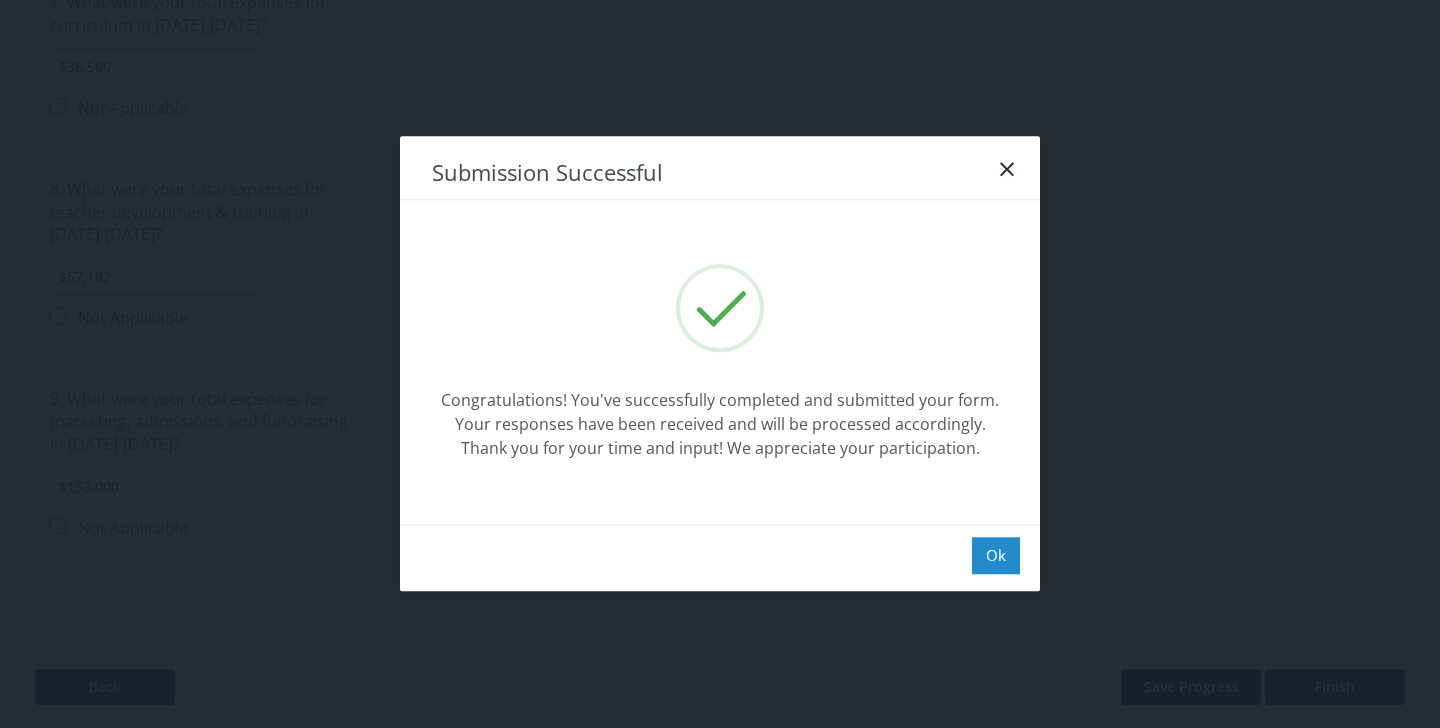 click on "Ok" at bounding box center [996, 555] 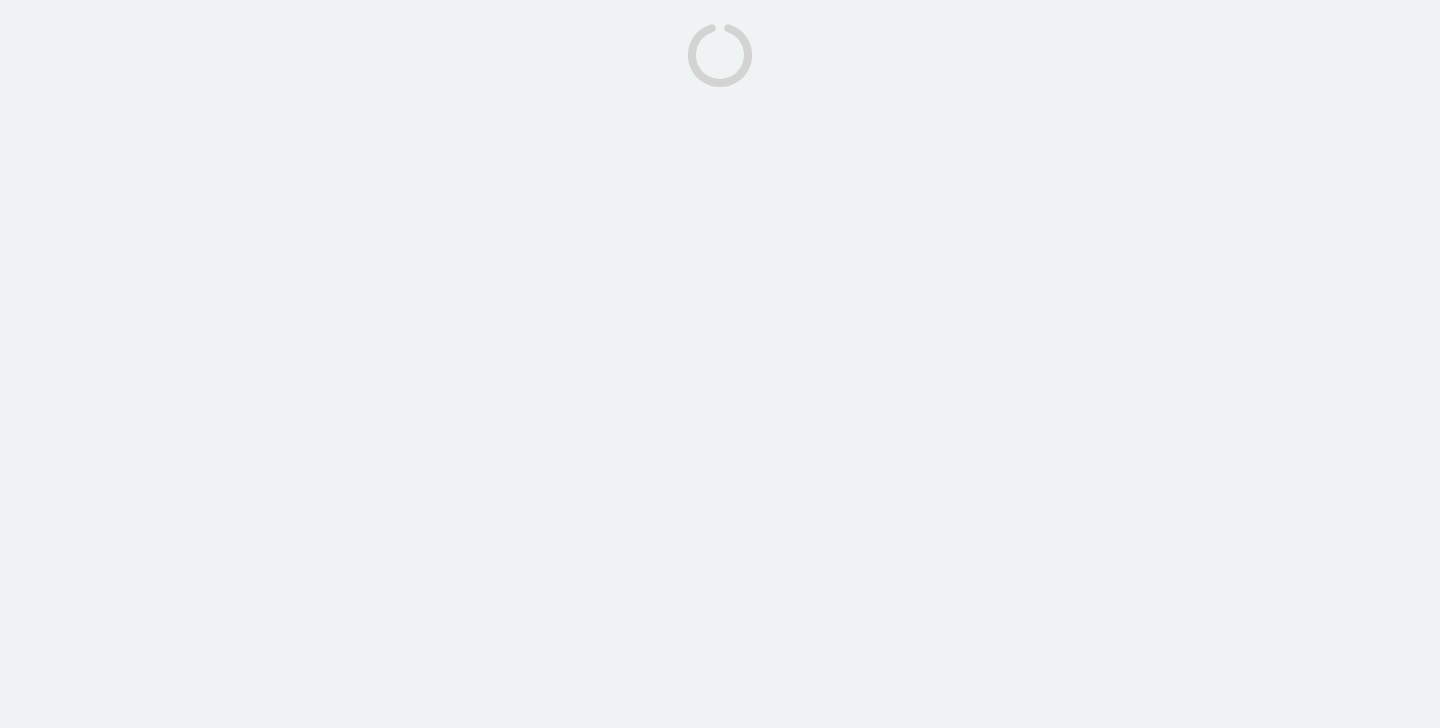 scroll, scrollTop: 0, scrollLeft: 0, axis: both 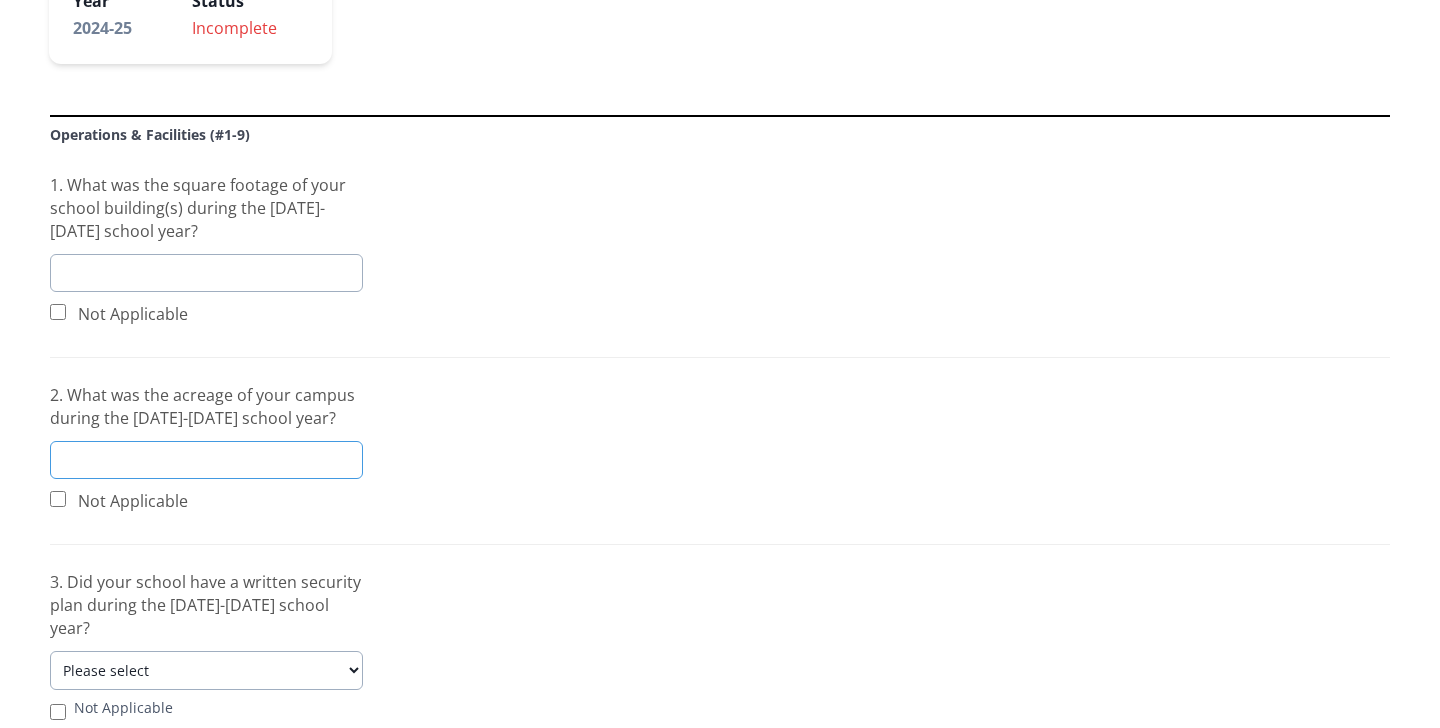 type on "0" 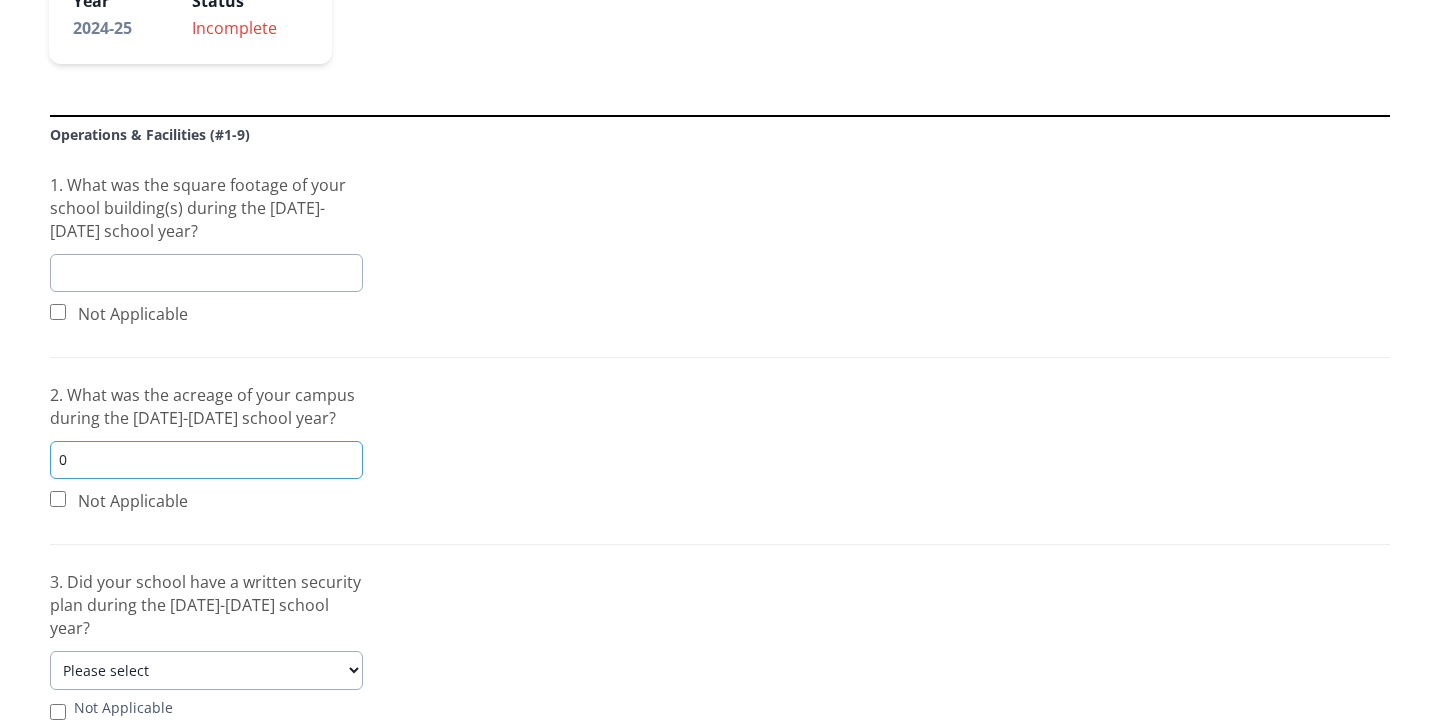 click on "0" at bounding box center [206, 460] 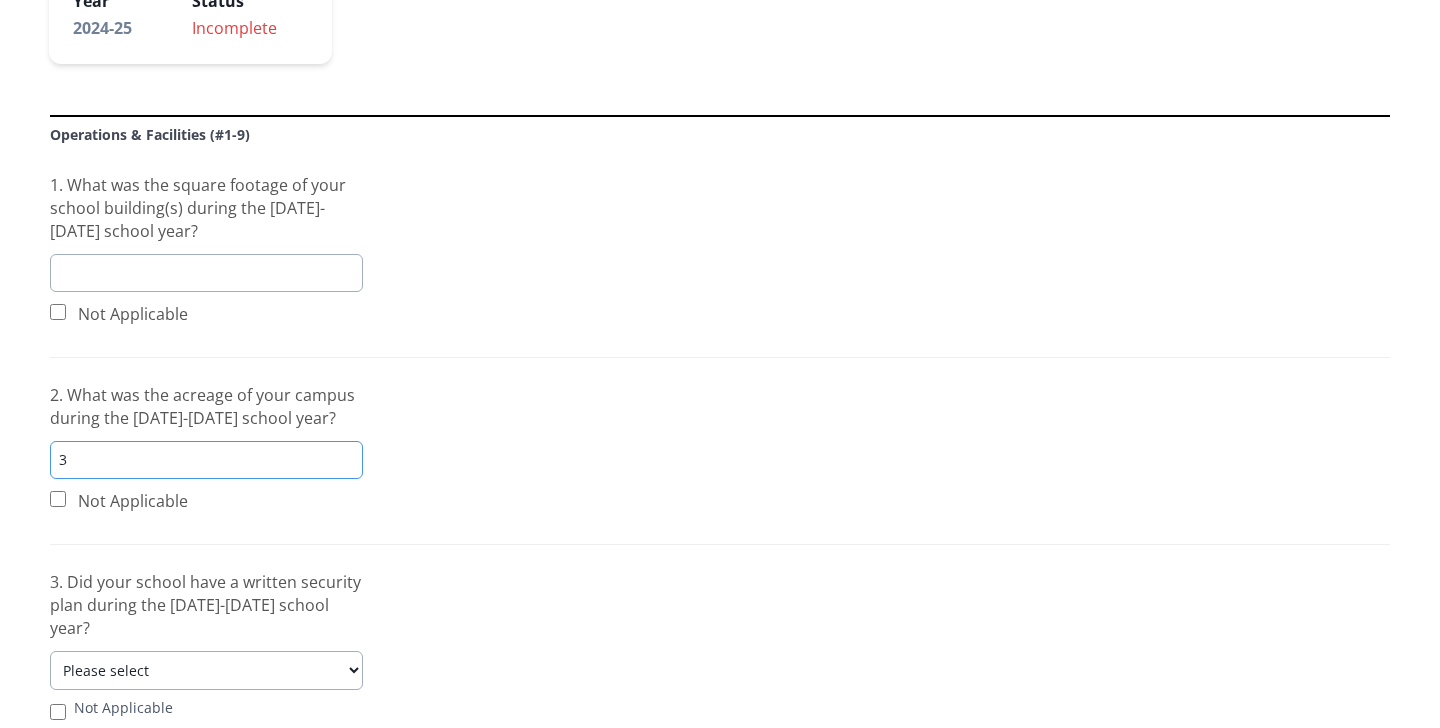 type on "36" 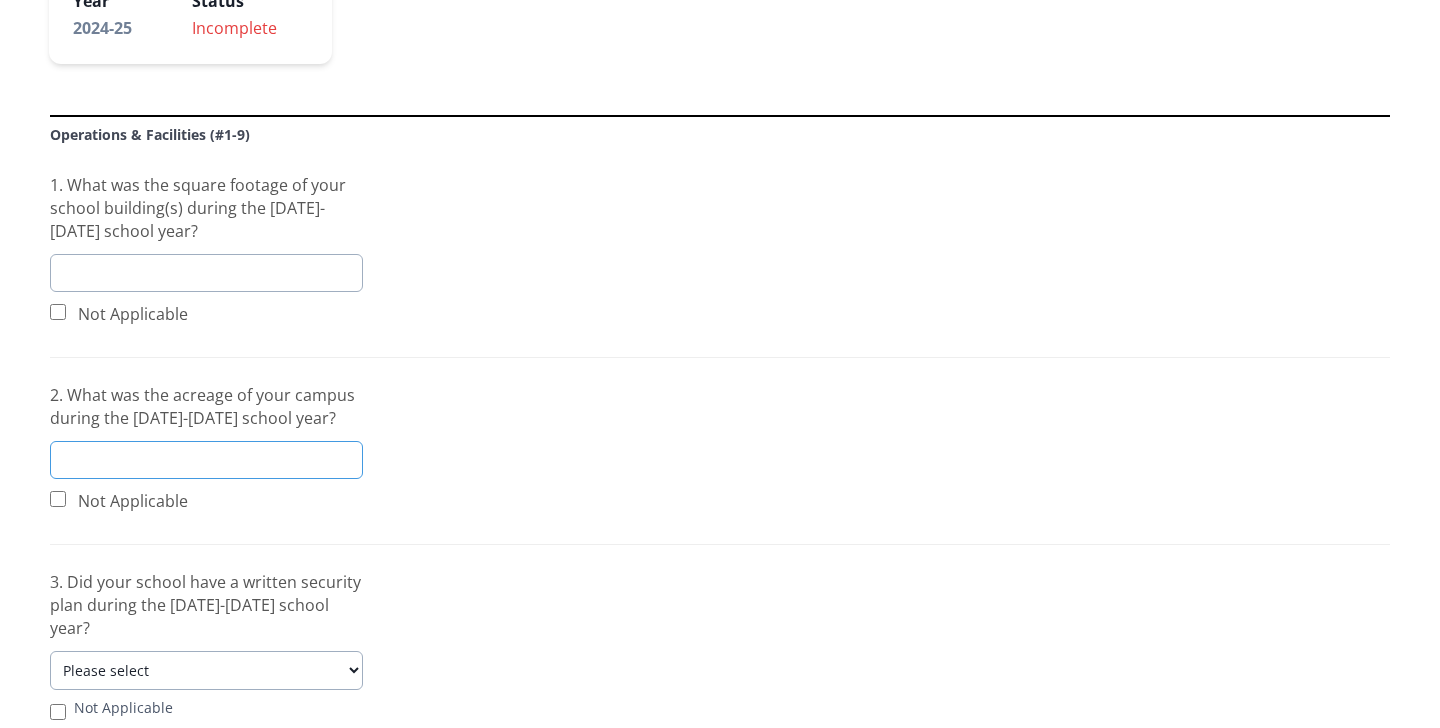 type 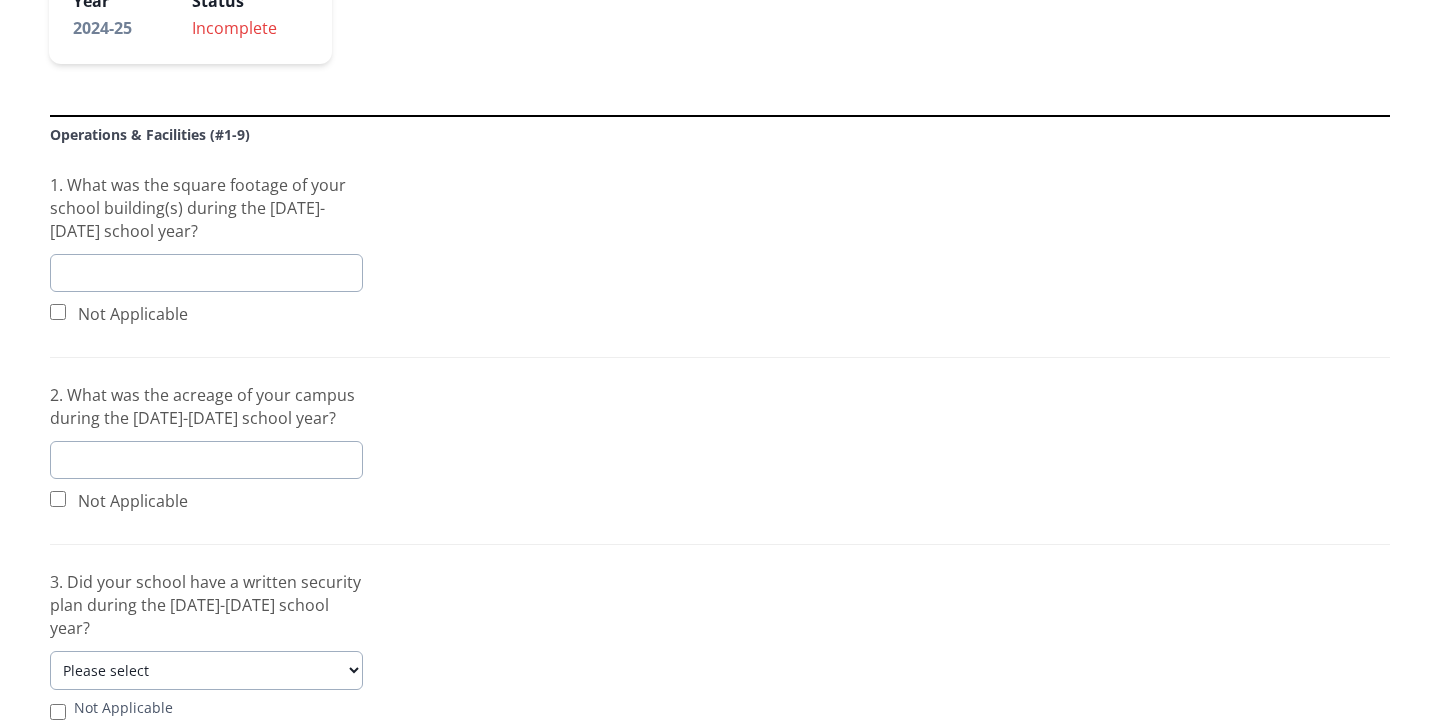 click on "Survey for Providence Classical School (TX) for the 2024-2025 school year.
Thank you for providing your 2024-25 Operations and Facilities information as a help to other schools in the ACCS network. Our goal is to collect as many surveys as possible, and we don't want you to get hung up on any one question - please use ballpark figures if needed or check the "Not Applicable" box.
This survey contains 9 questions.
Forward Survey to Staff Member
Year   Status   2024-25   Incomplete                 Operations & Facilities (#1-9)         1. What was the square footage of your school building(s) during the 2024-2025 school year?         Not Applicable                 2. What was the acreage of your campus during the 2024-2025 school year?         Not Applicable
3. Did your school have a written security plan during the 2024-2025 school year?
Please select   Yes   No     Not Applicable                     Yes" at bounding box center [720, 842] 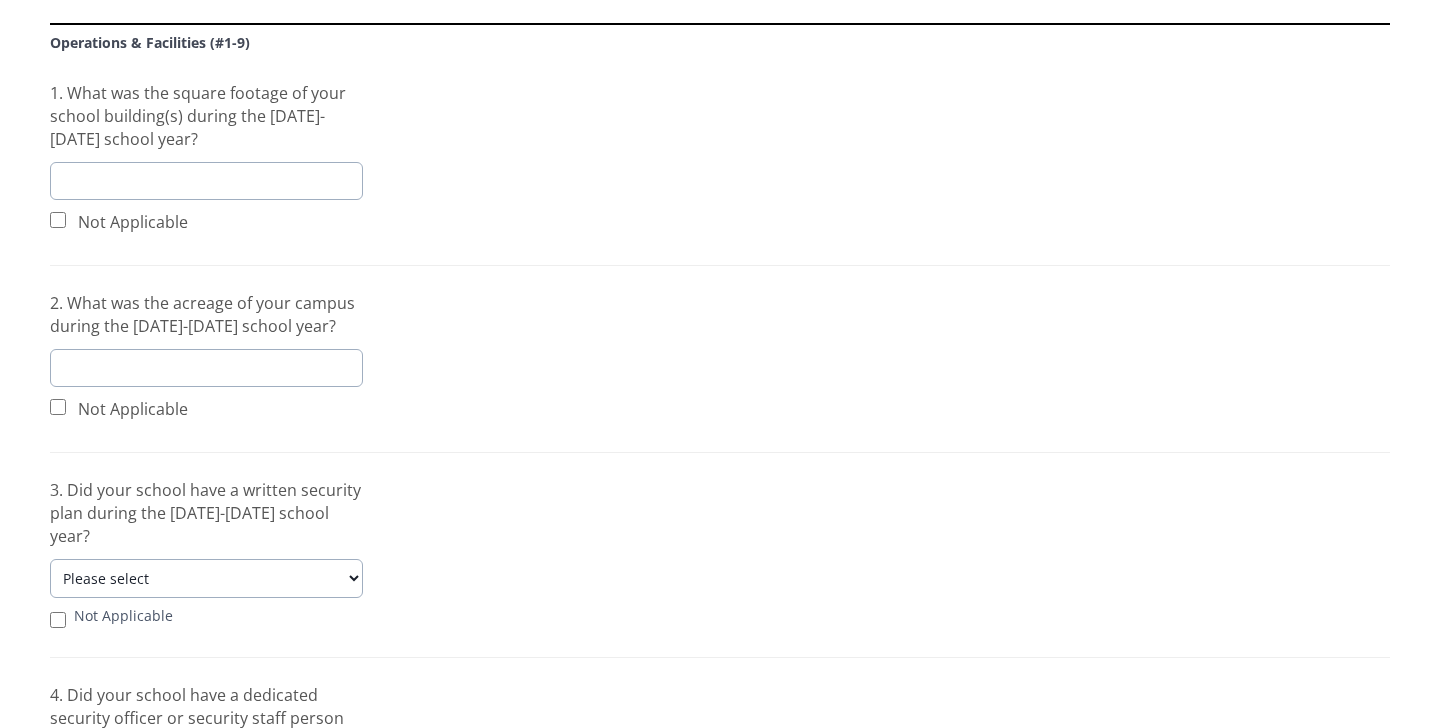 scroll, scrollTop: 617, scrollLeft: 0, axis: vertical 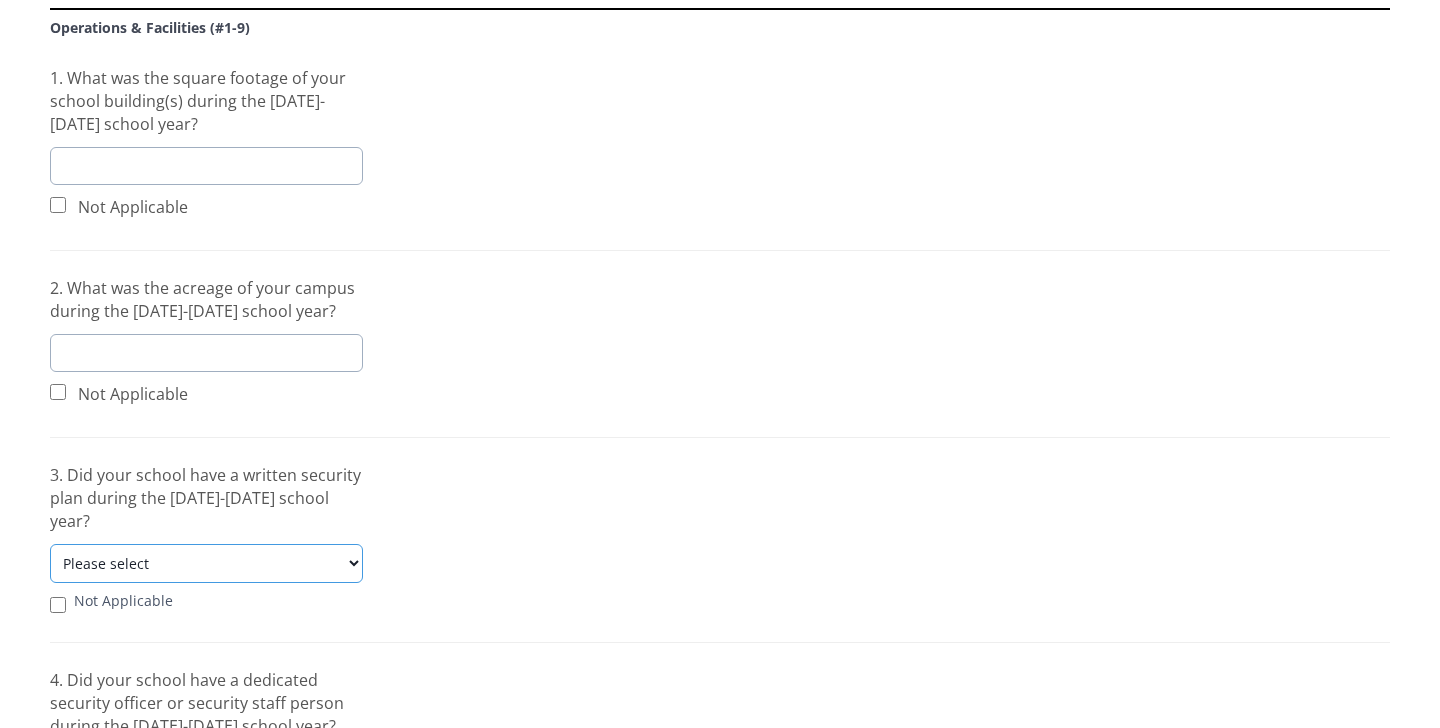 select on "Yes" 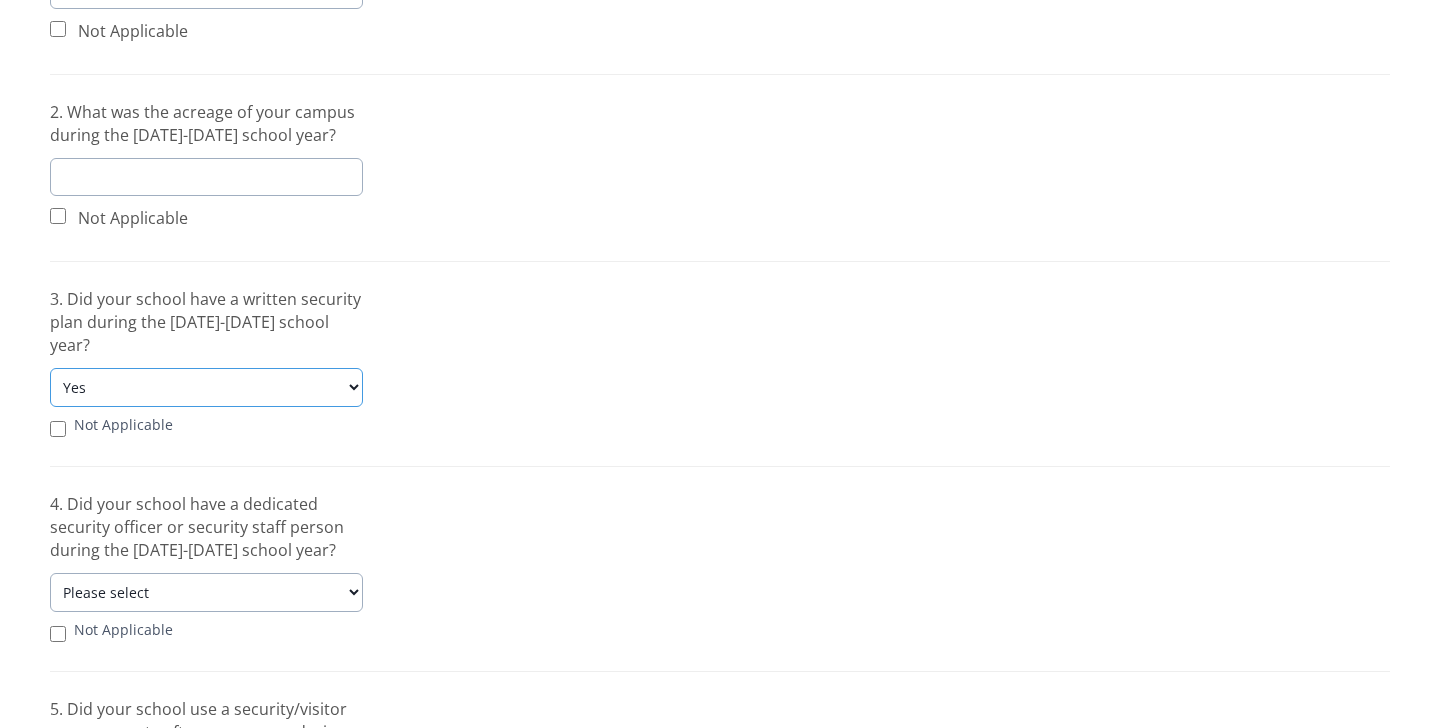 scroll, scrollTop: 795, scrollLeft: 0, axis: vertical 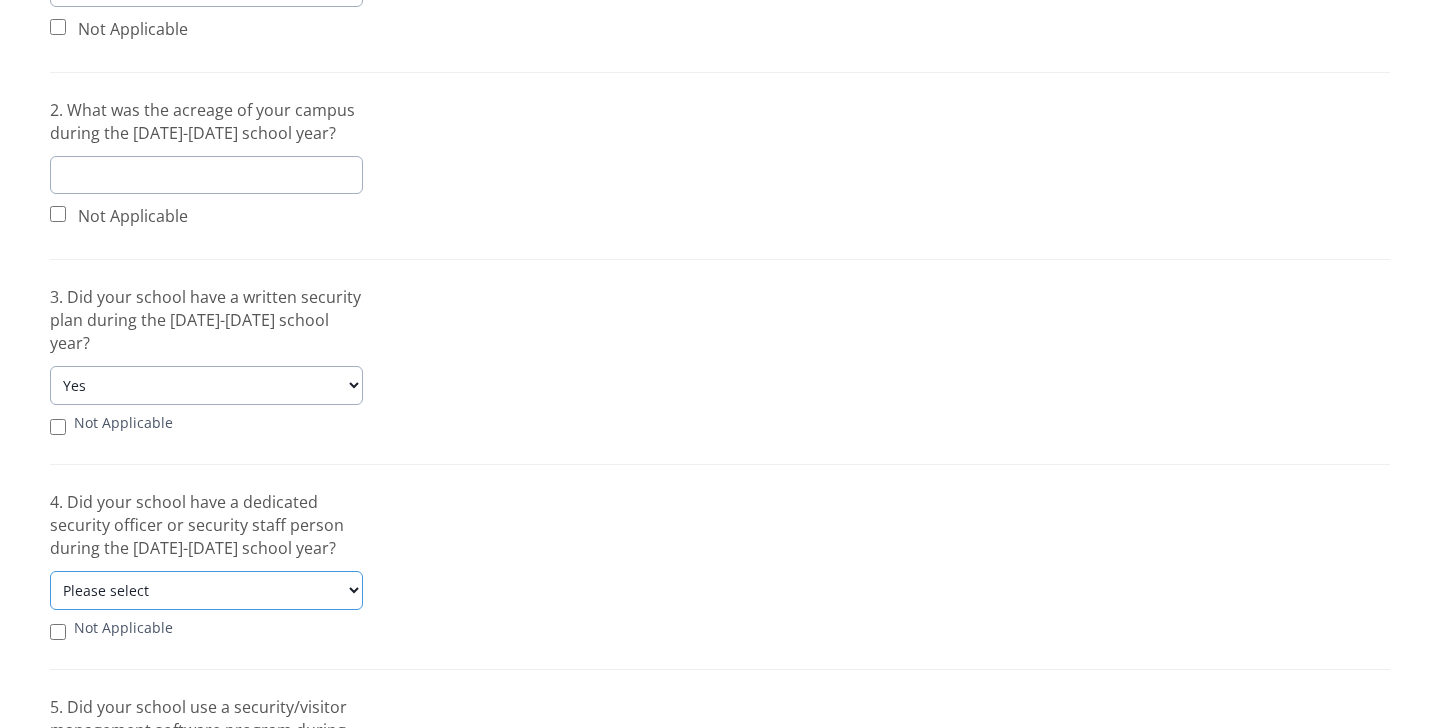 select on "Yes" 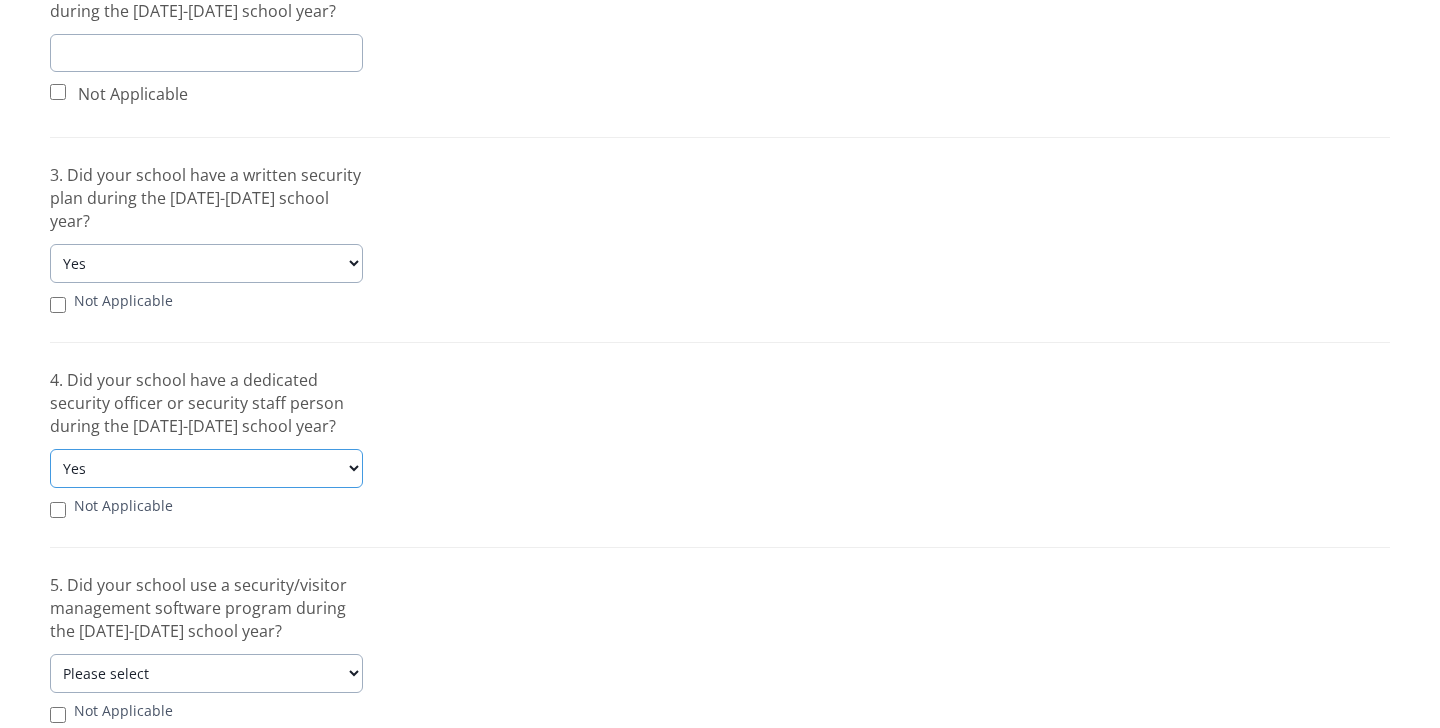 scroll, scrollTop: 932, scrollLeft: 0, axis: vertical 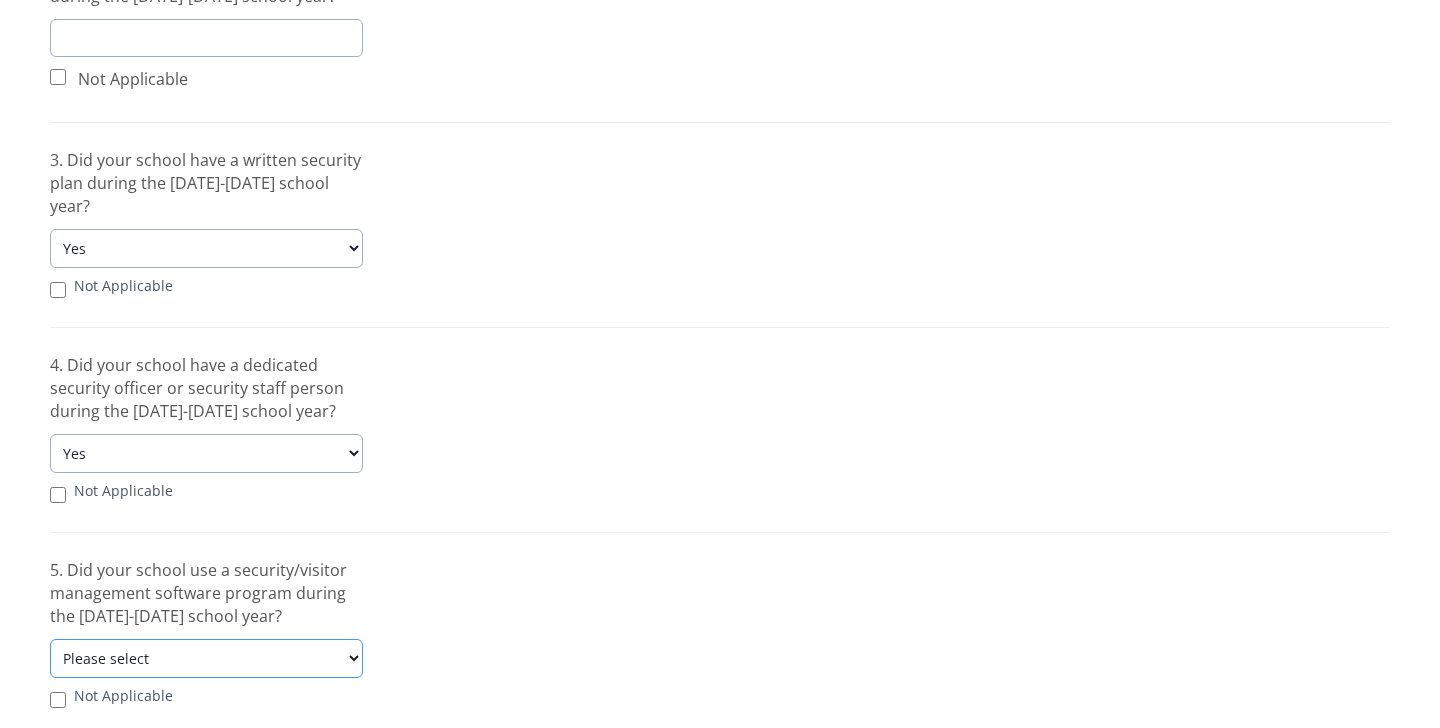 select on "Yes" 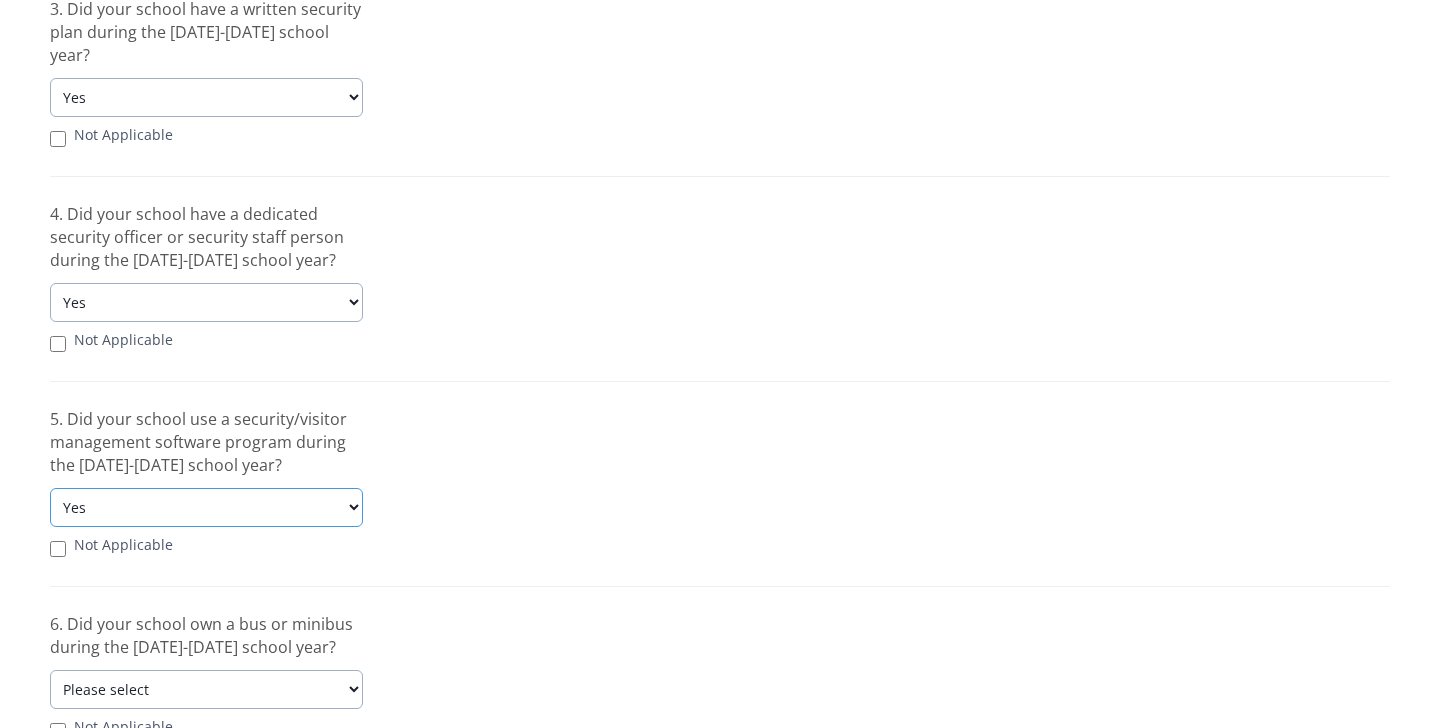 scroll, scrollTop: 1094, scrollLeft: 0, axis: vertical 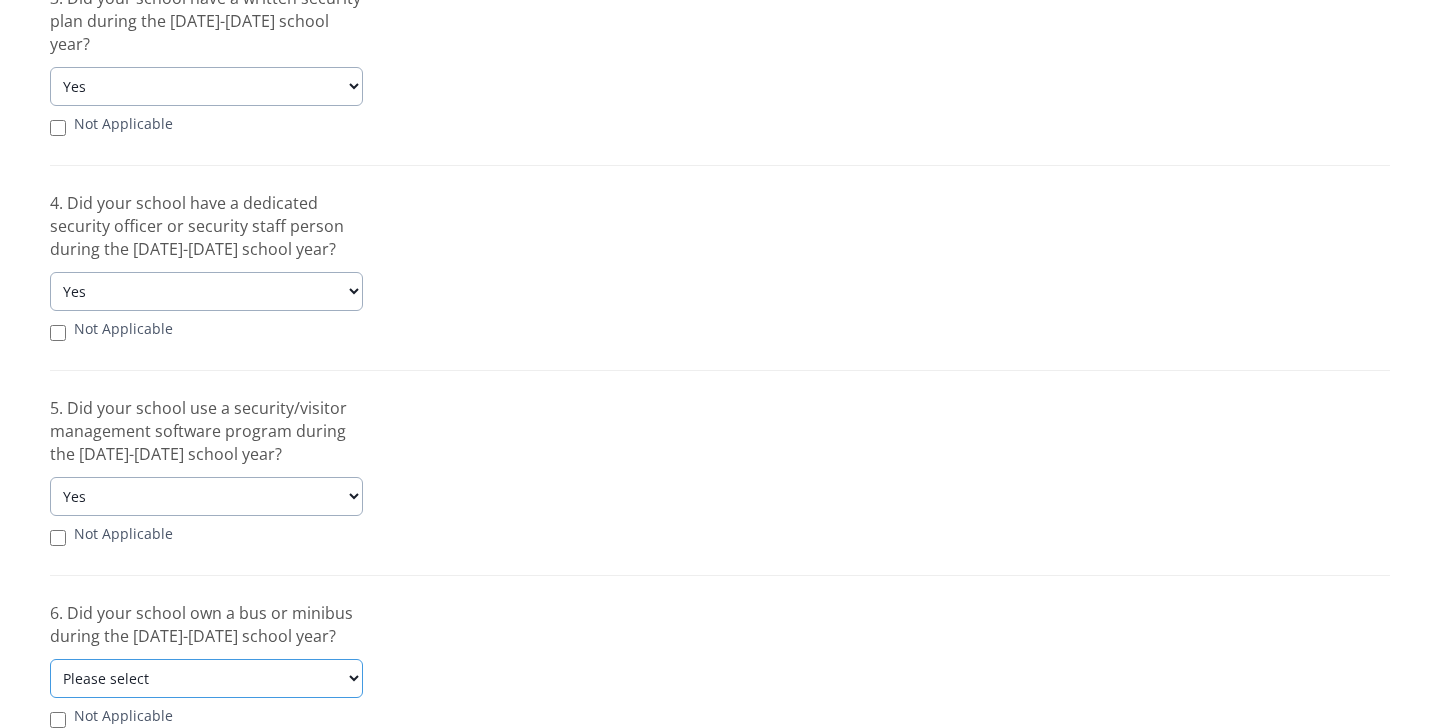 select on "Yes" 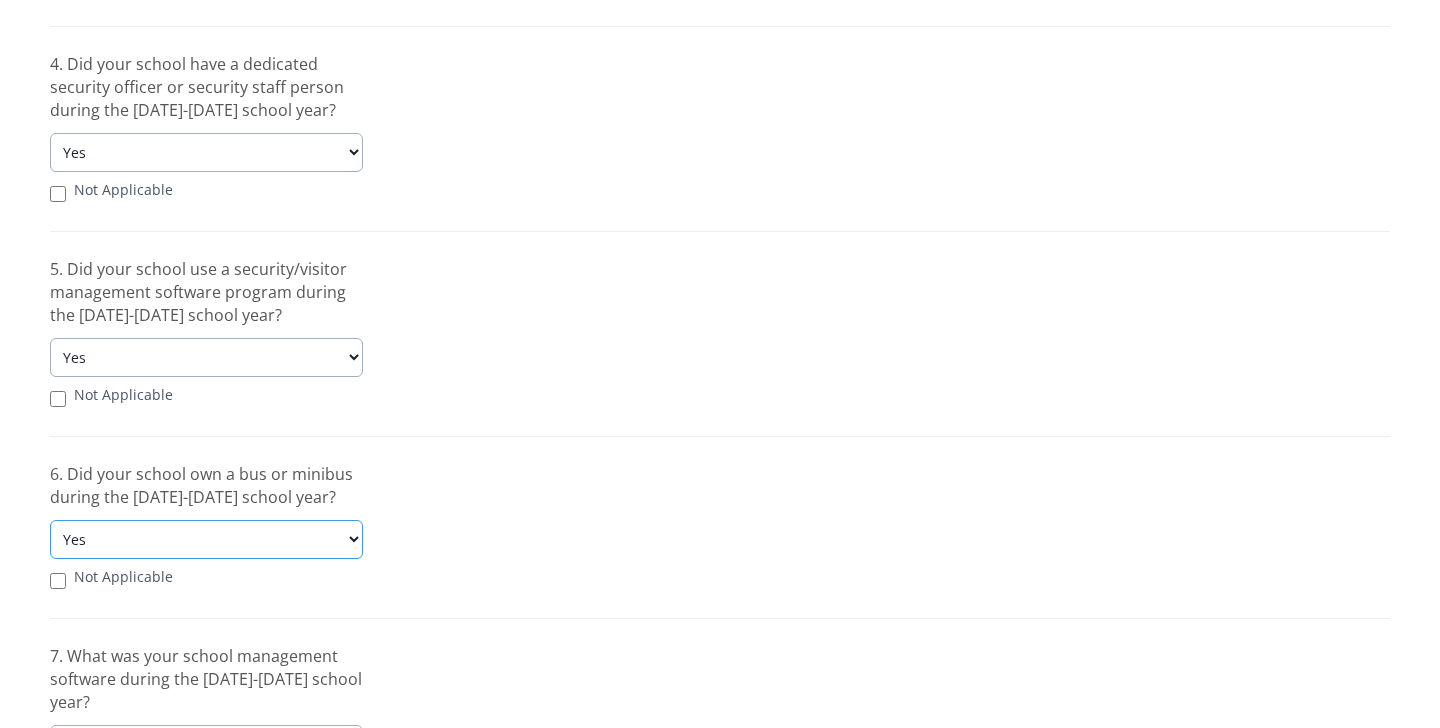 scroll, scrollTop: 1246, scrollLeft: 0, axis: vertical 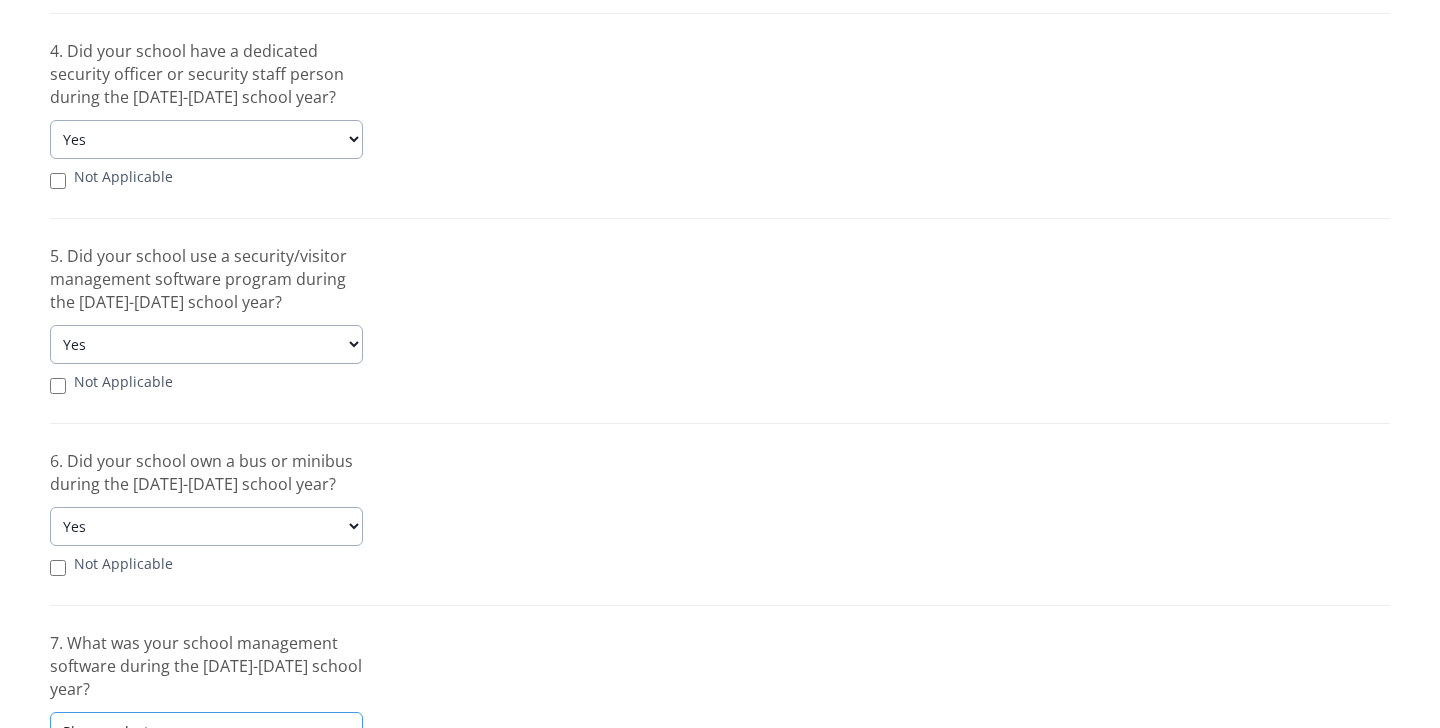 select on "FACTS" 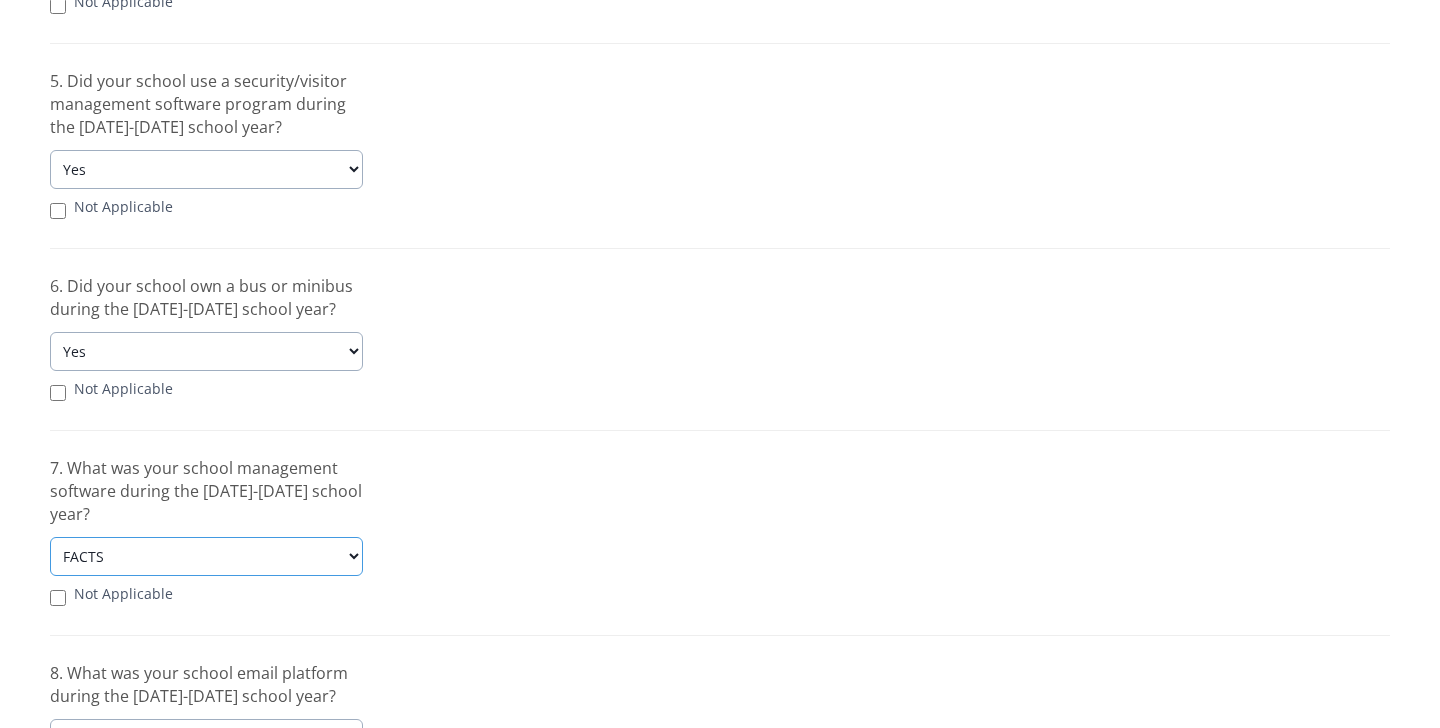 scroll, scrollTop: 1431, scrollLeft: 0, axis: vertical 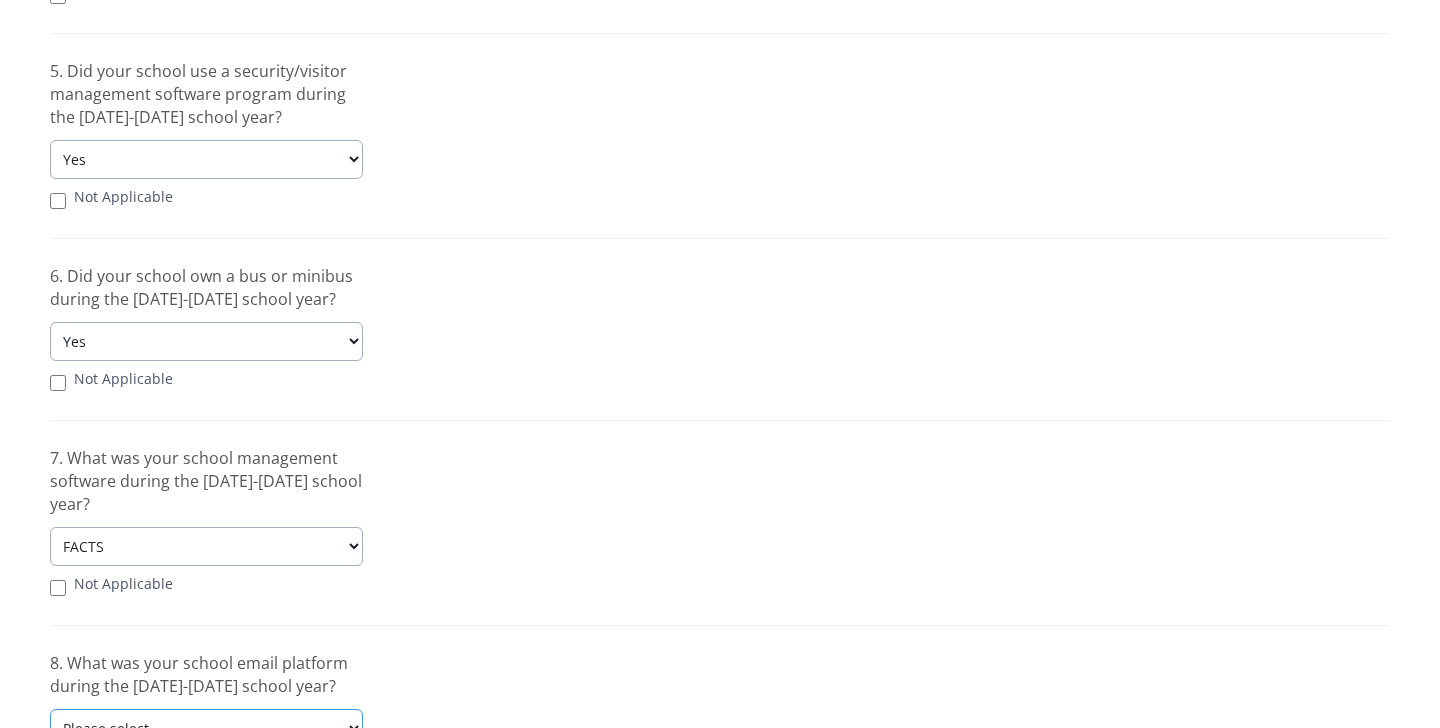 select on "Outlook" 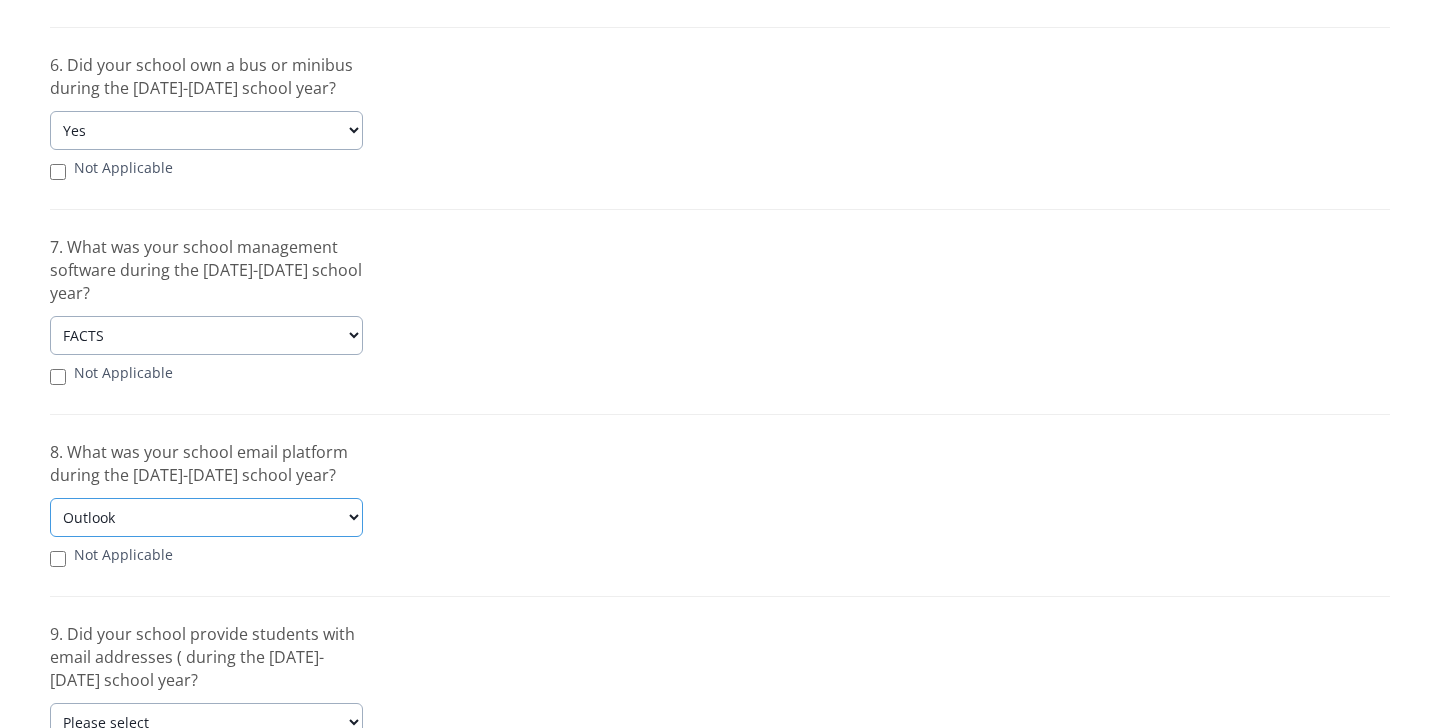 scroll, scrollTop: 1646, scrollLeft: 0, axis: vertical 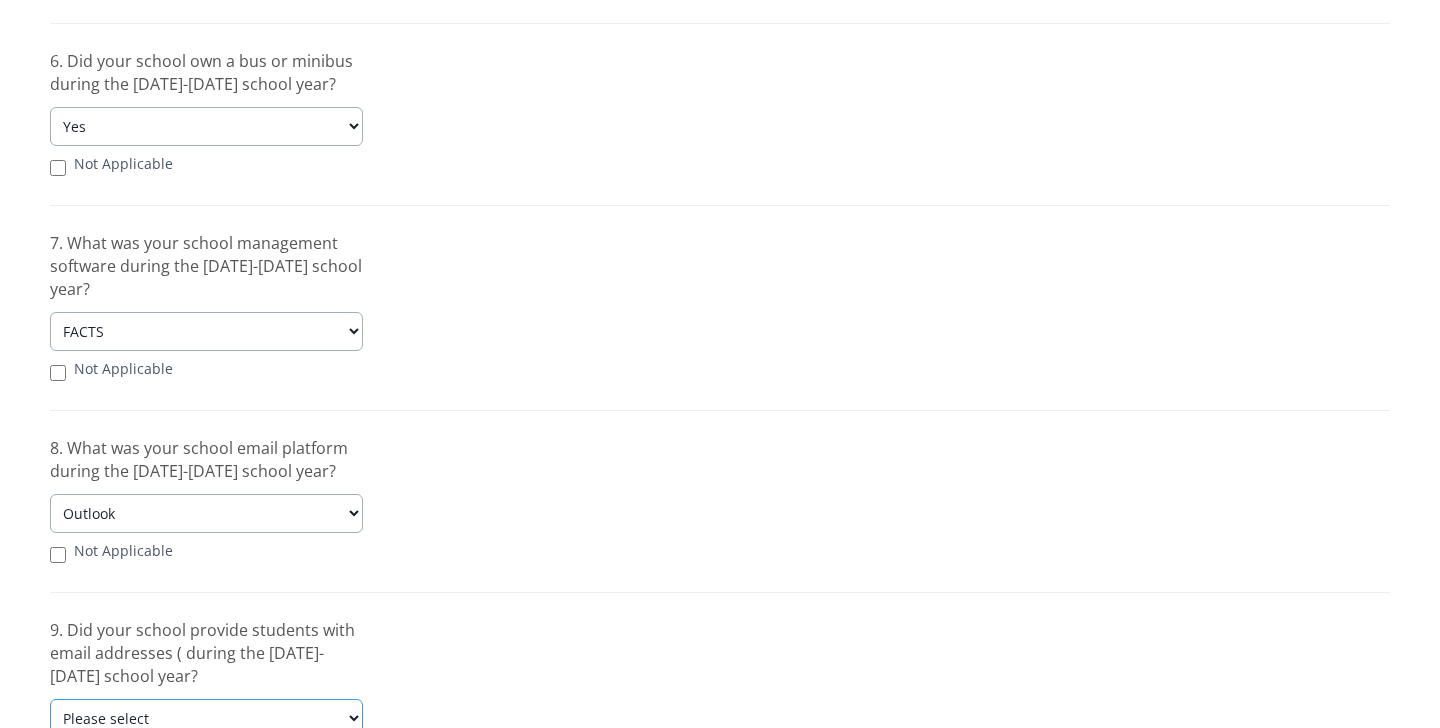 select on "Yes" 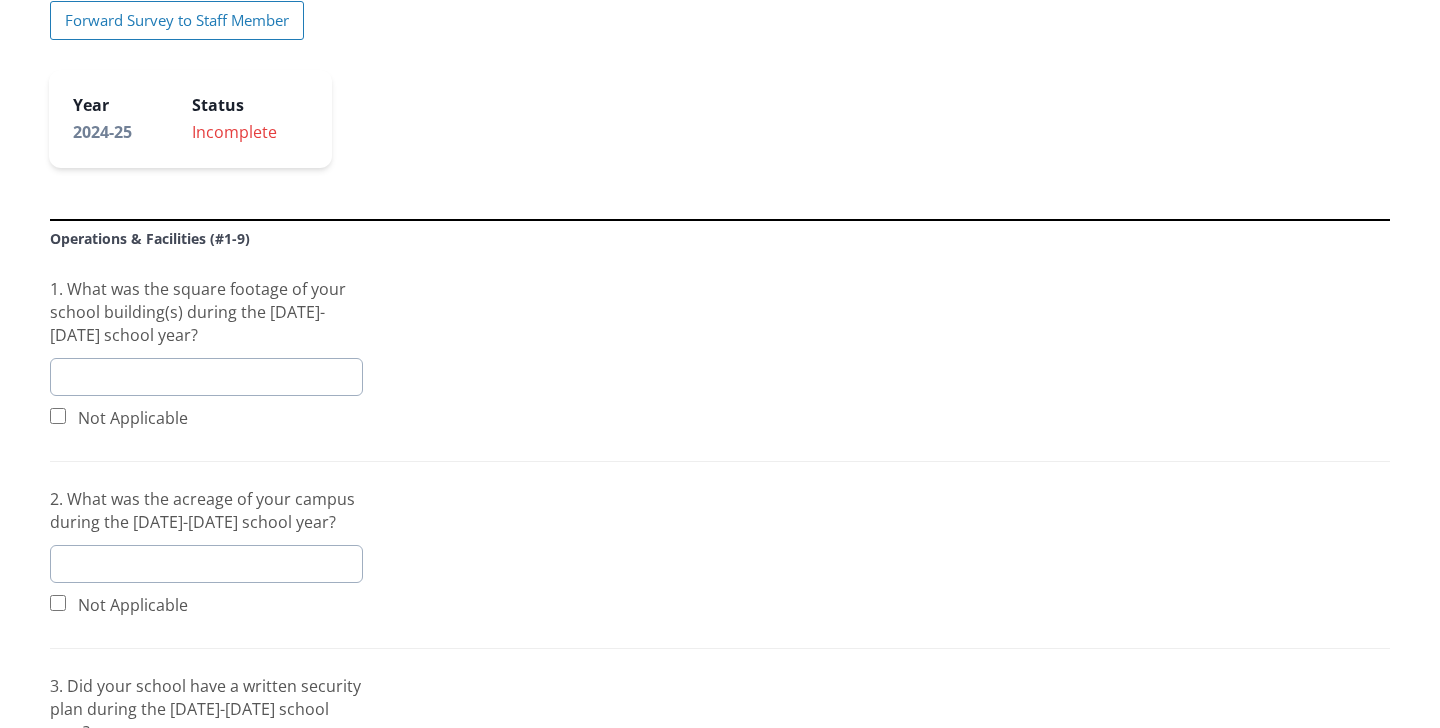 scroll, scrollTop: 402, scrollLeft: 0, axis: vertical 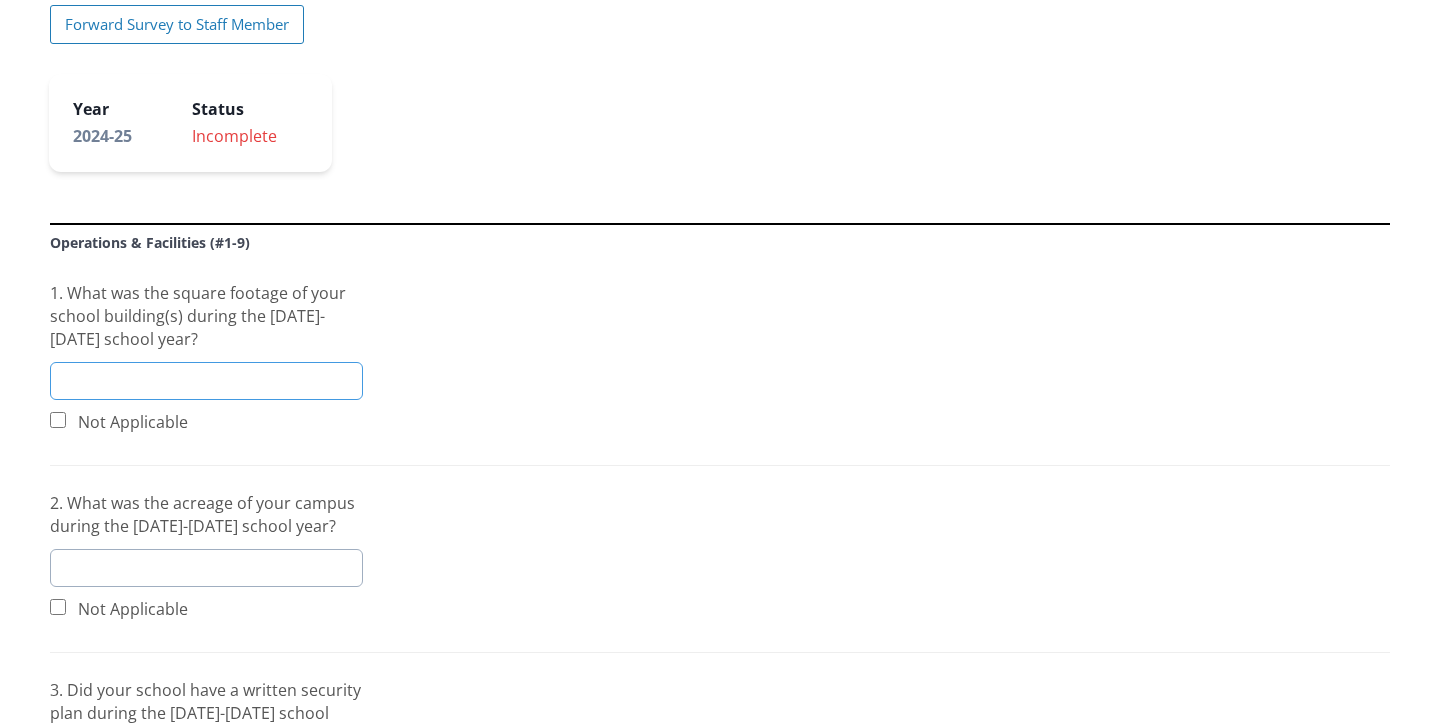 click at bounding box center (206, 381) 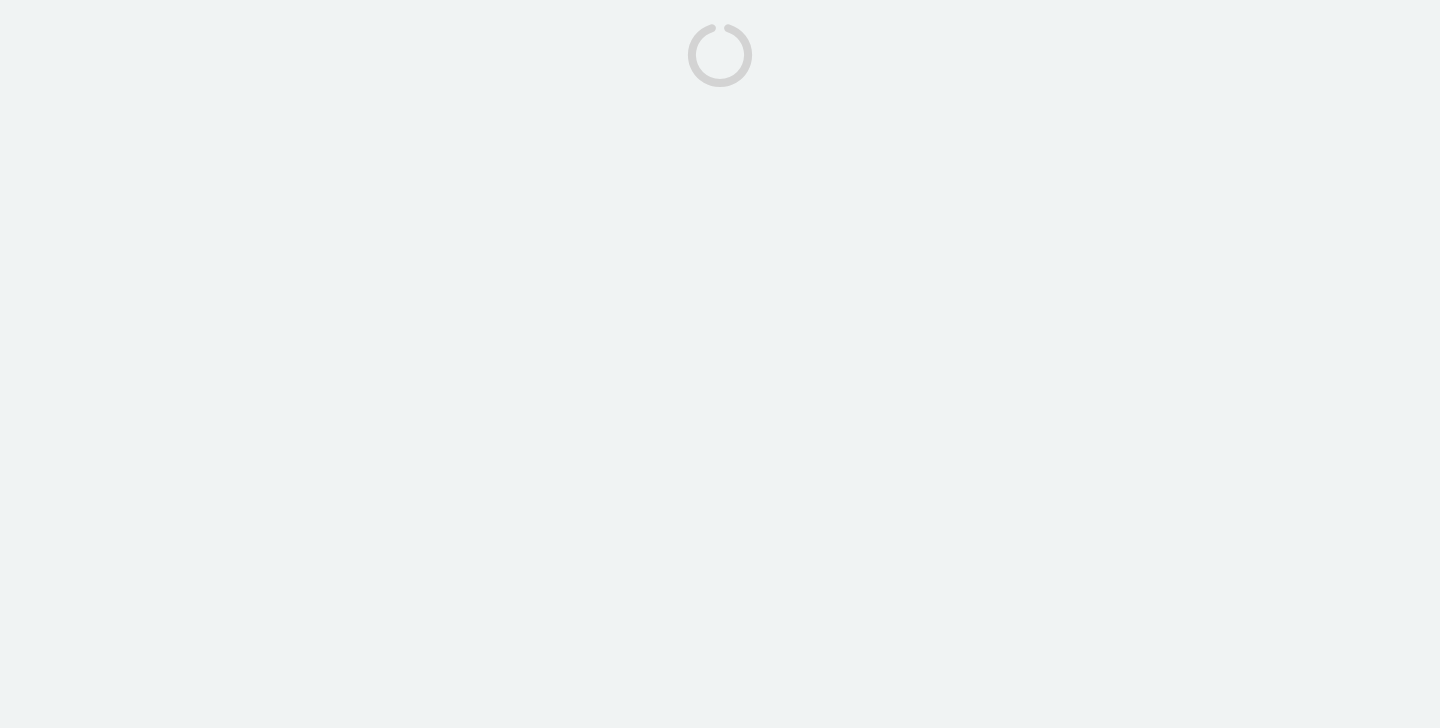 scroll, scrollTop: 0, scrollLeft: 0, axis: both 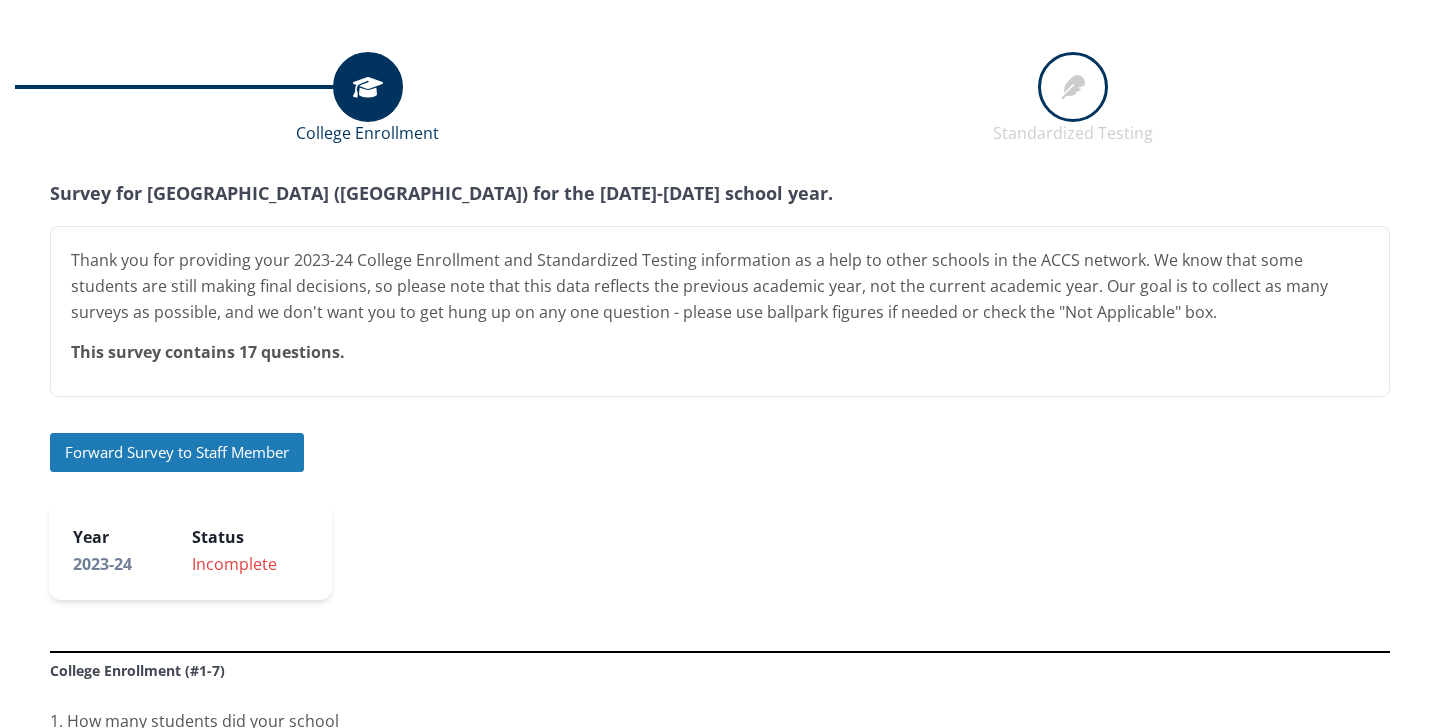 click on "Forward Survey to Staff Member" at bounding box center (177, 452) 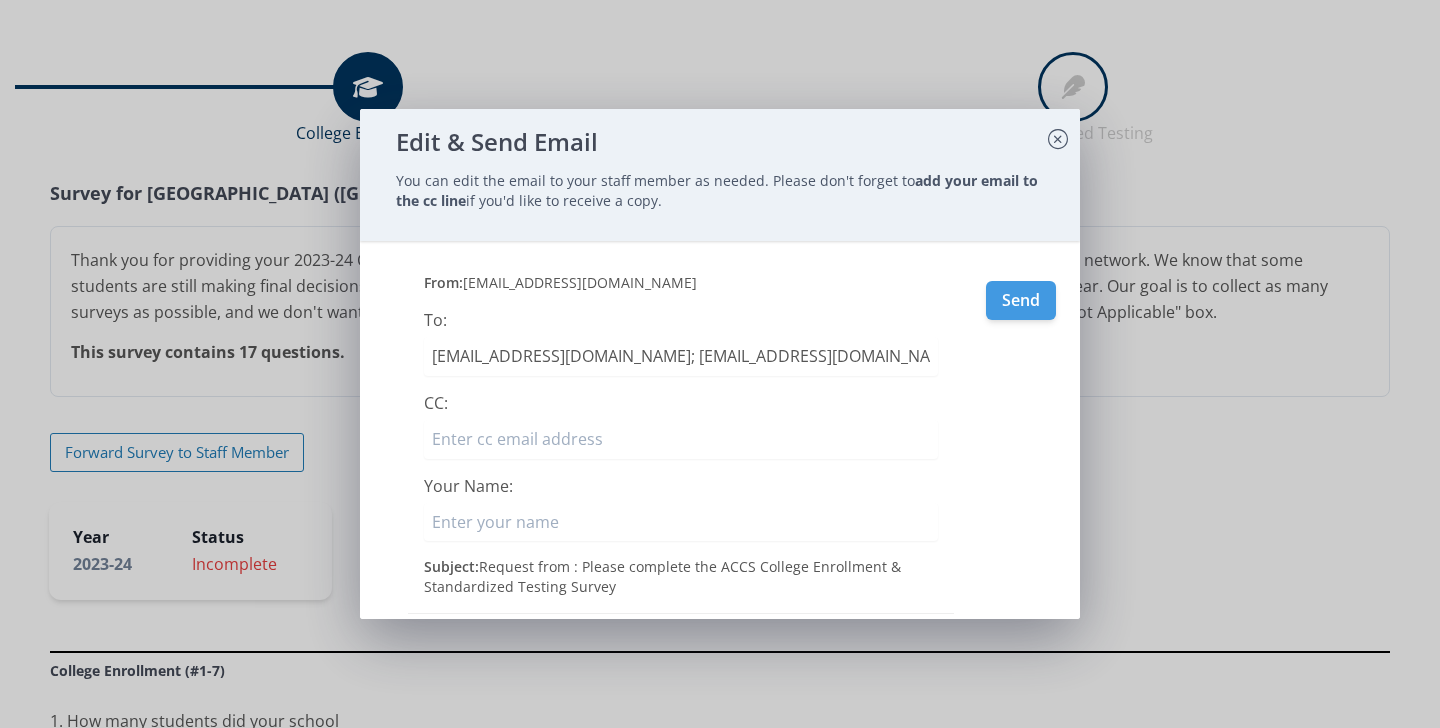type on "[EMAIL_ADDRESS][DOMAIN_NAME]; [EMAIL_ADDRESS][DOMAIN_NAME]" 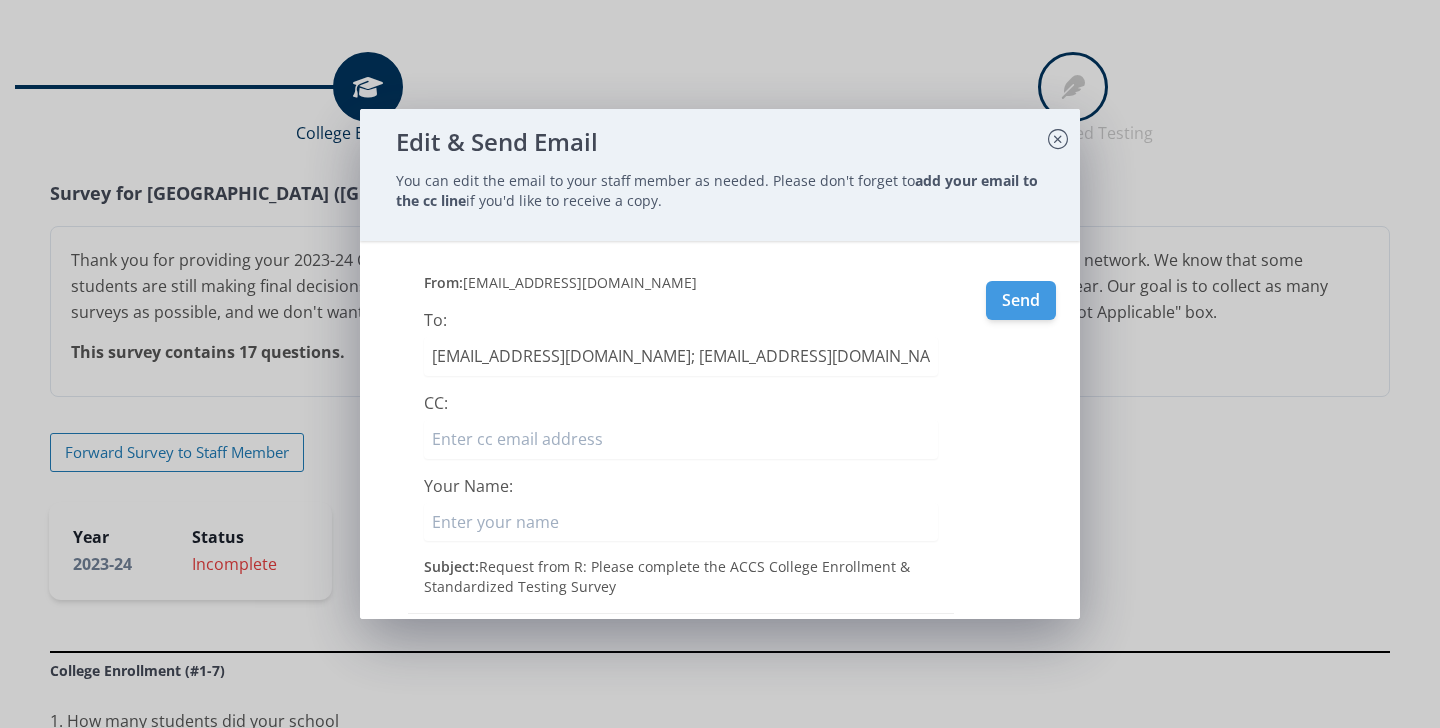 type on "[PERSON_NAME]" 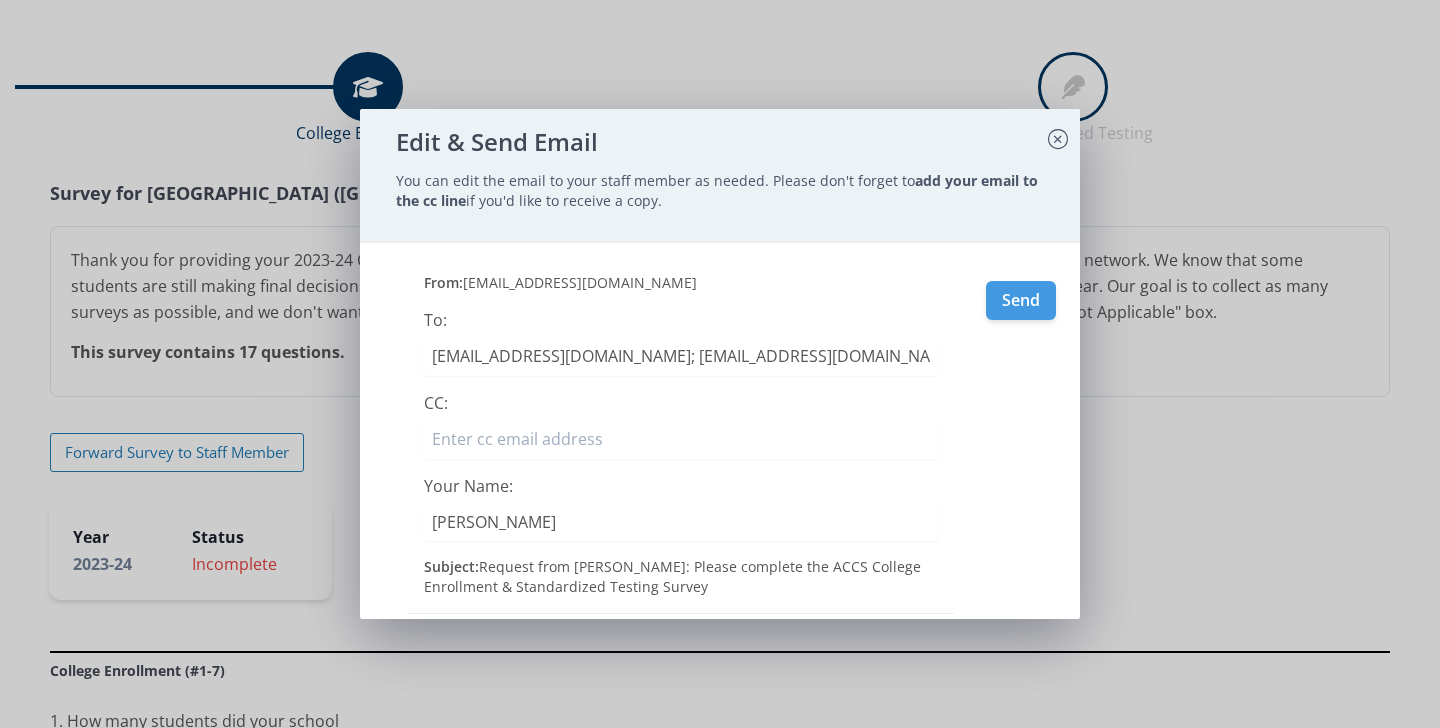click on "From:
[EMAIL_ADDRESS][DOMAIN_NAME]   To:   [EMAIL_ADDRESS][DOMAIN_NAME]; [EMAIL_ADDRESS][DOMAIN_NAME]   CC:     Your Name:   [PERSON_NAME]
Subject:
Request from [PERSON_NAME]: Please complete the ACCS College Enrollment & Standardized Testing Survey" at bounding box center [681, 443] 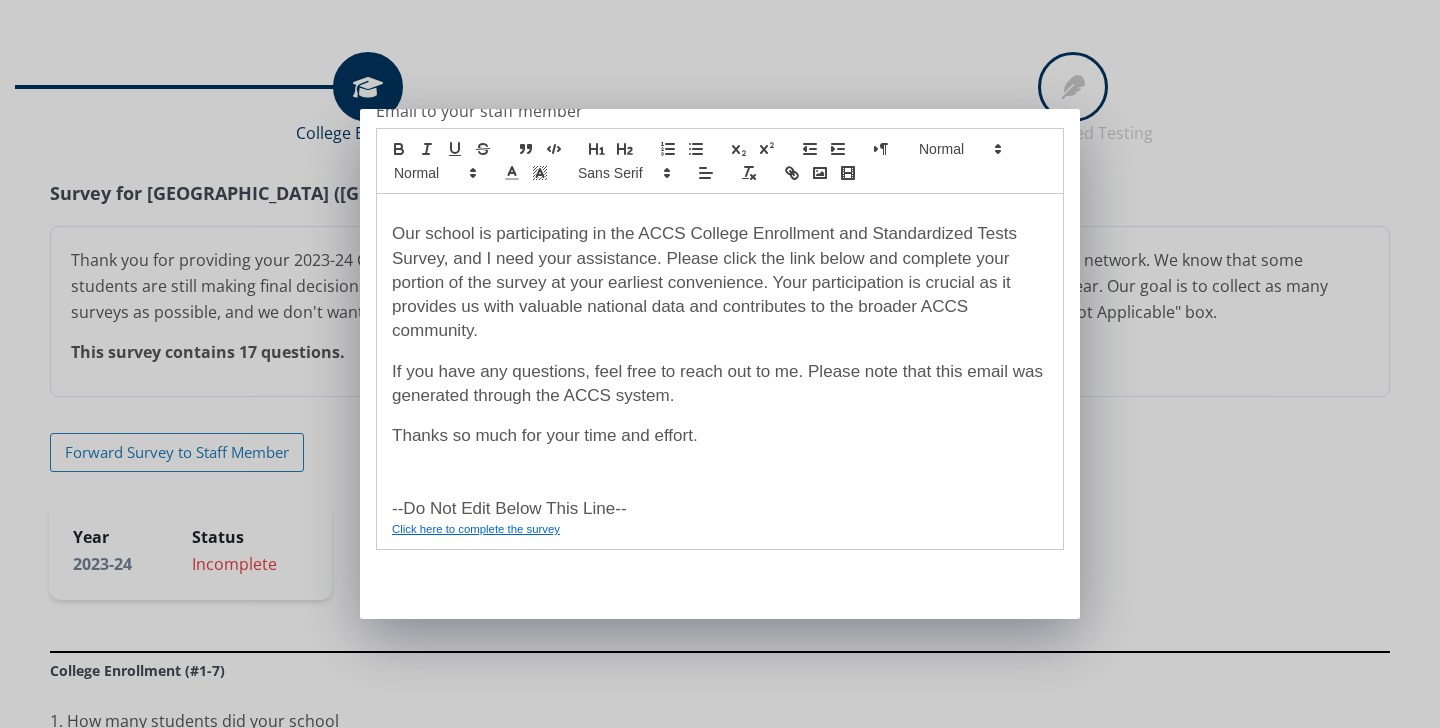scroll, scrollTop: 575, scrollLeft: 0, axis: vertical 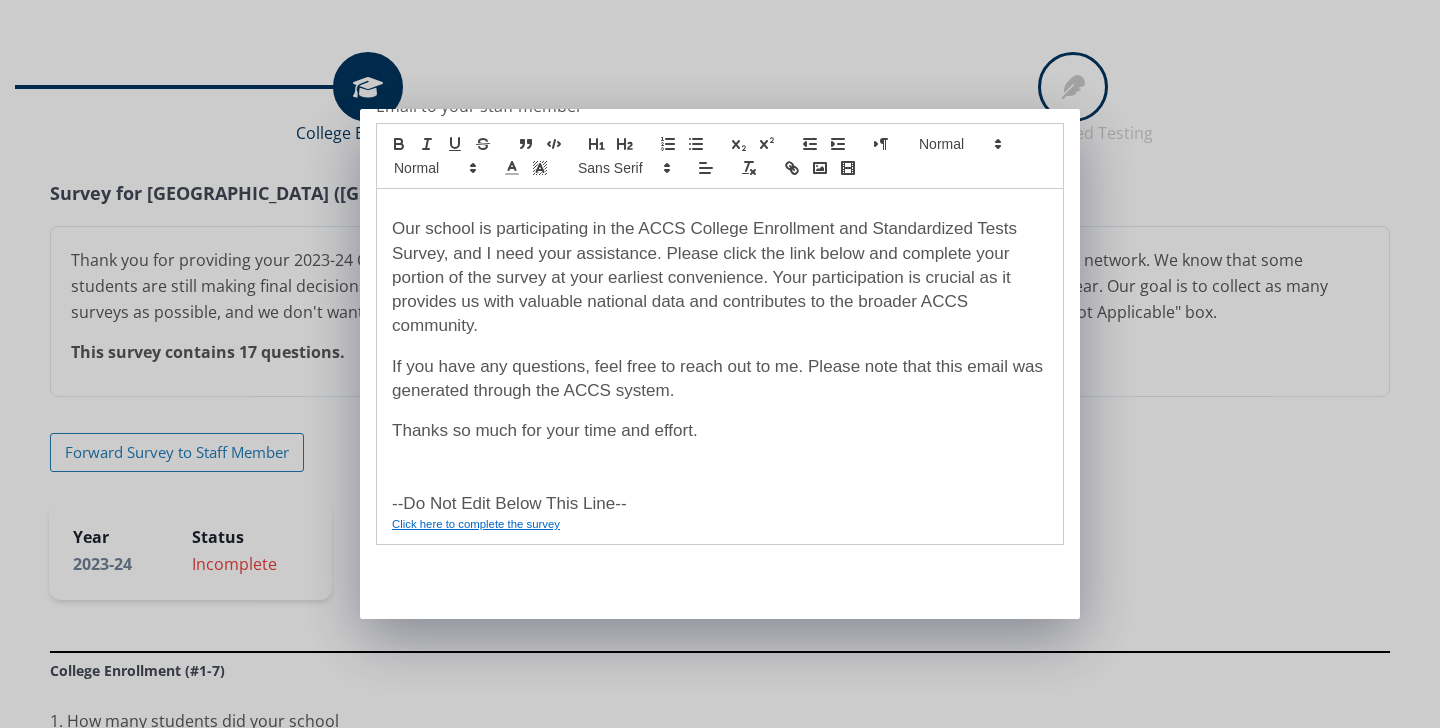 click at bounding box center (720, 468) 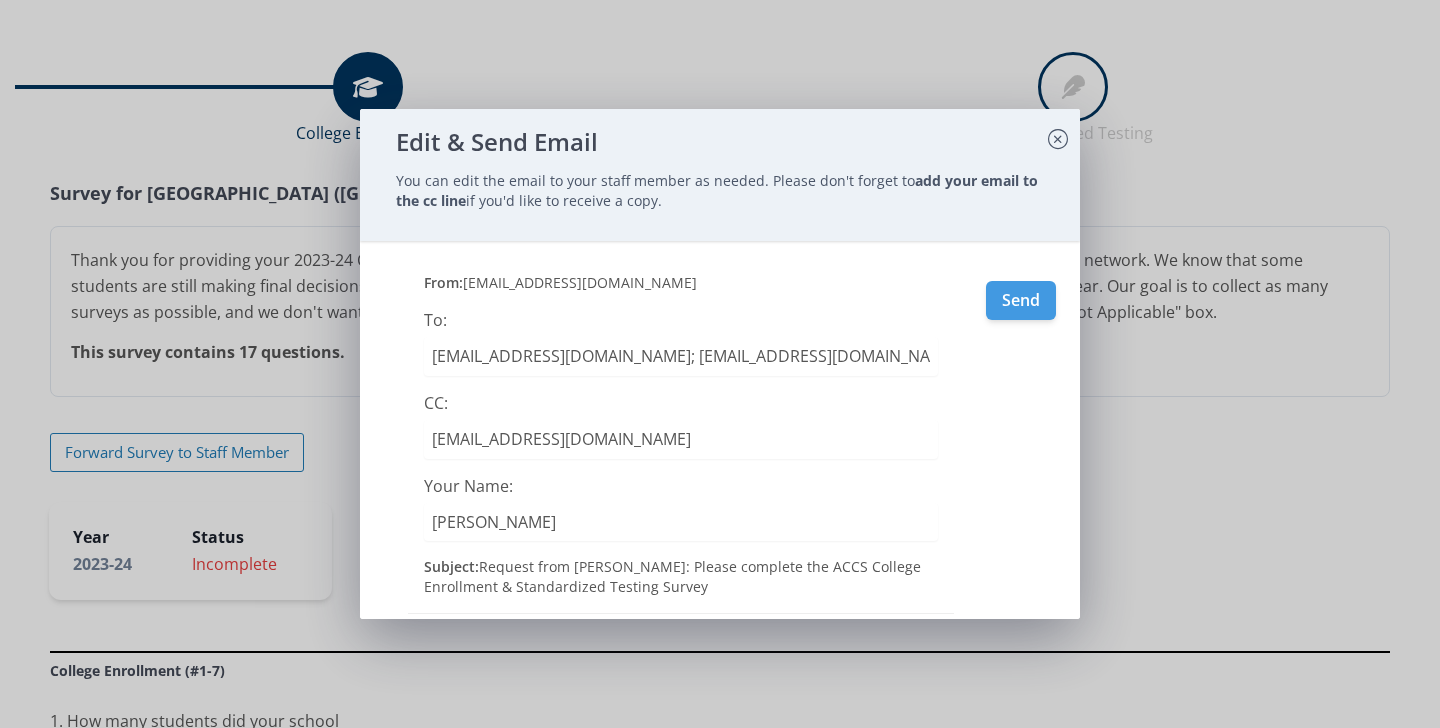 scroll, scrollTop: 0, scrollLeft: 0, axis: both 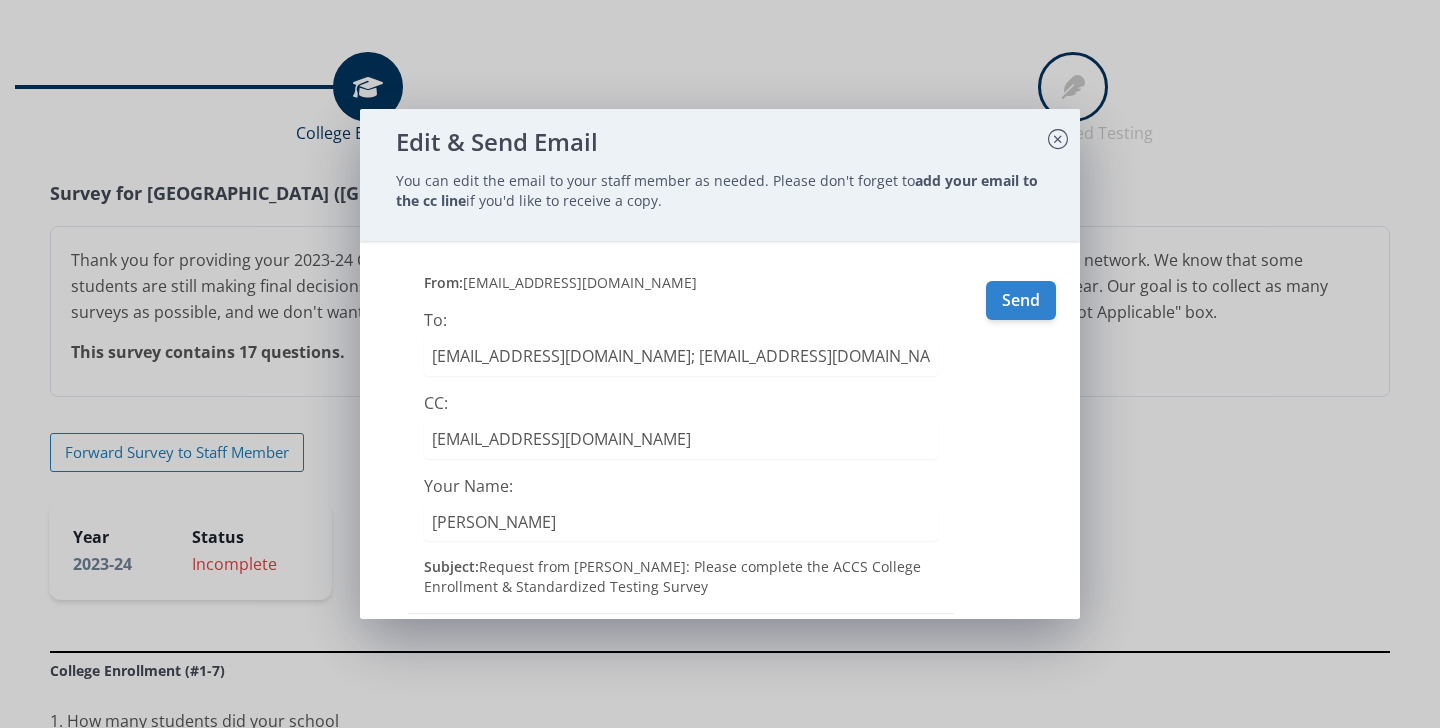 click on "Send" at bounding box center [1021, 300] 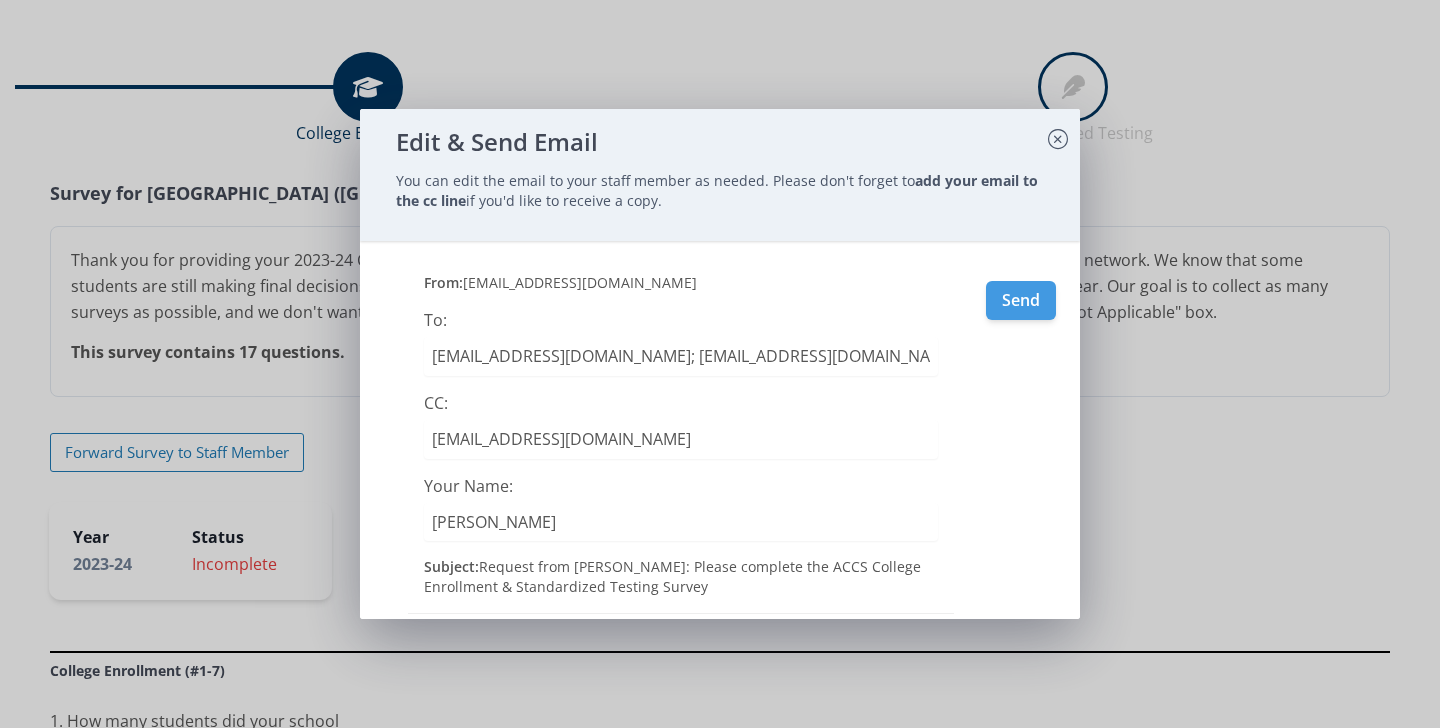 click on "[EMAIL_ADDRESS][DOMAIN_NAME]; [EMAIL_ADDRESS][DOMAIN_NAME]" at bounding box center [681, 356] 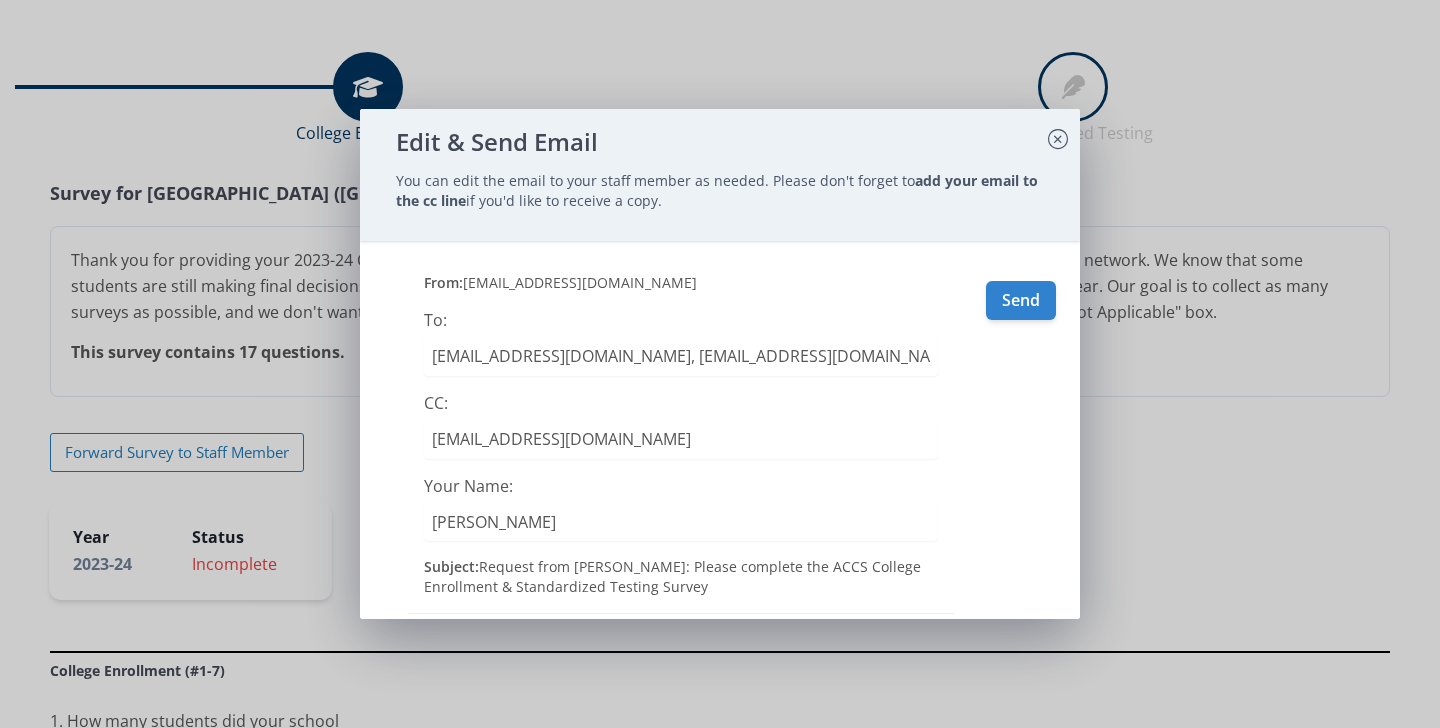 click on "Send" at bounding box center [1021, 300] 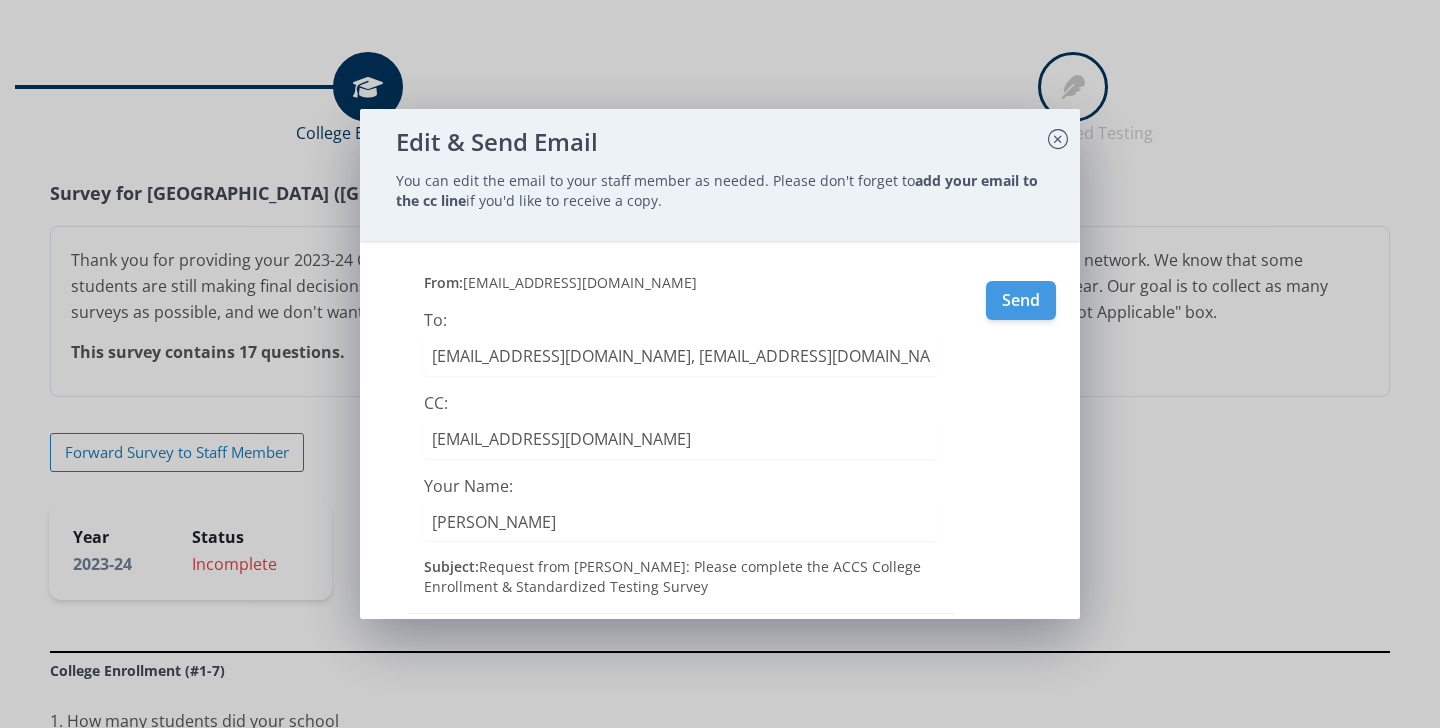 click on "[EMAIL_ADDRESS][DOMAIN_NAME], [EMAIL_ADDRESS][DOMAIN_NAME]" at bounding box center [681, 356] 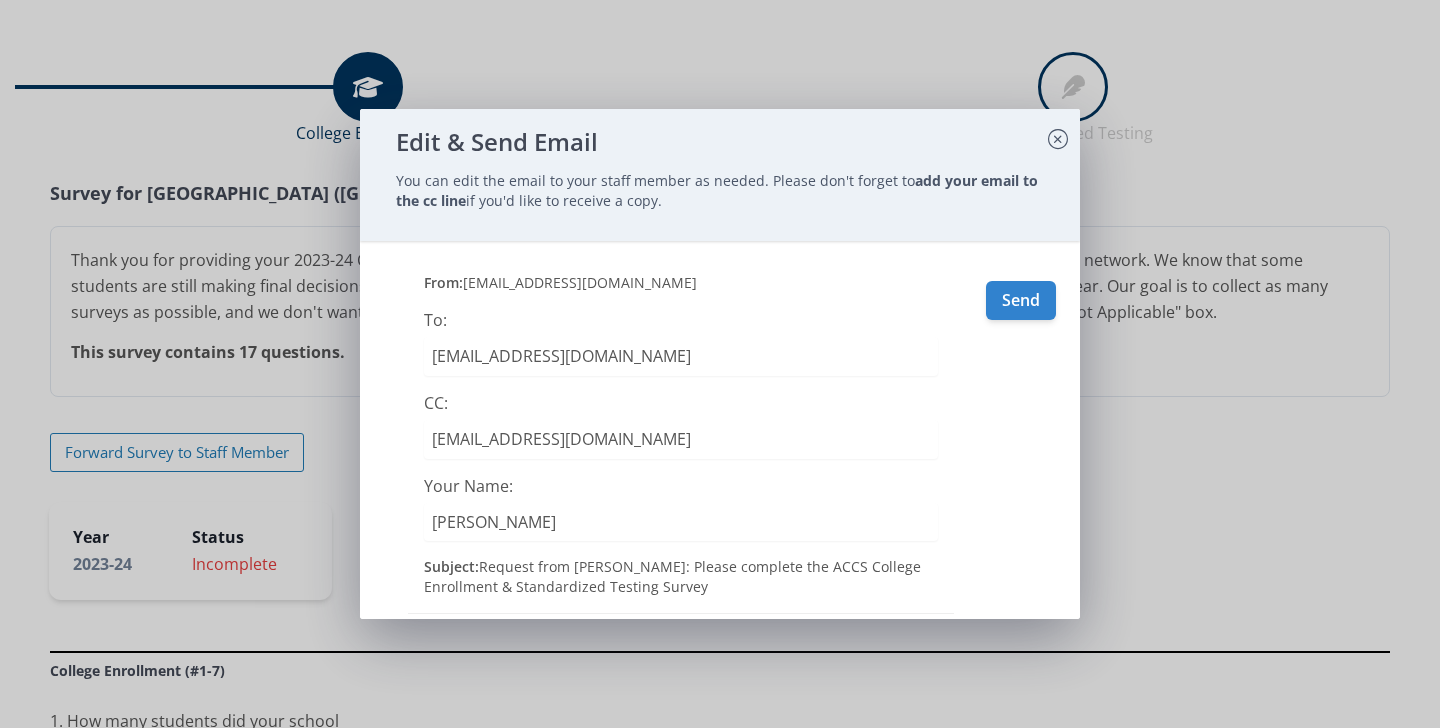 type on "[EMAIL_ADDRESS][DOMAIN_NAME]" 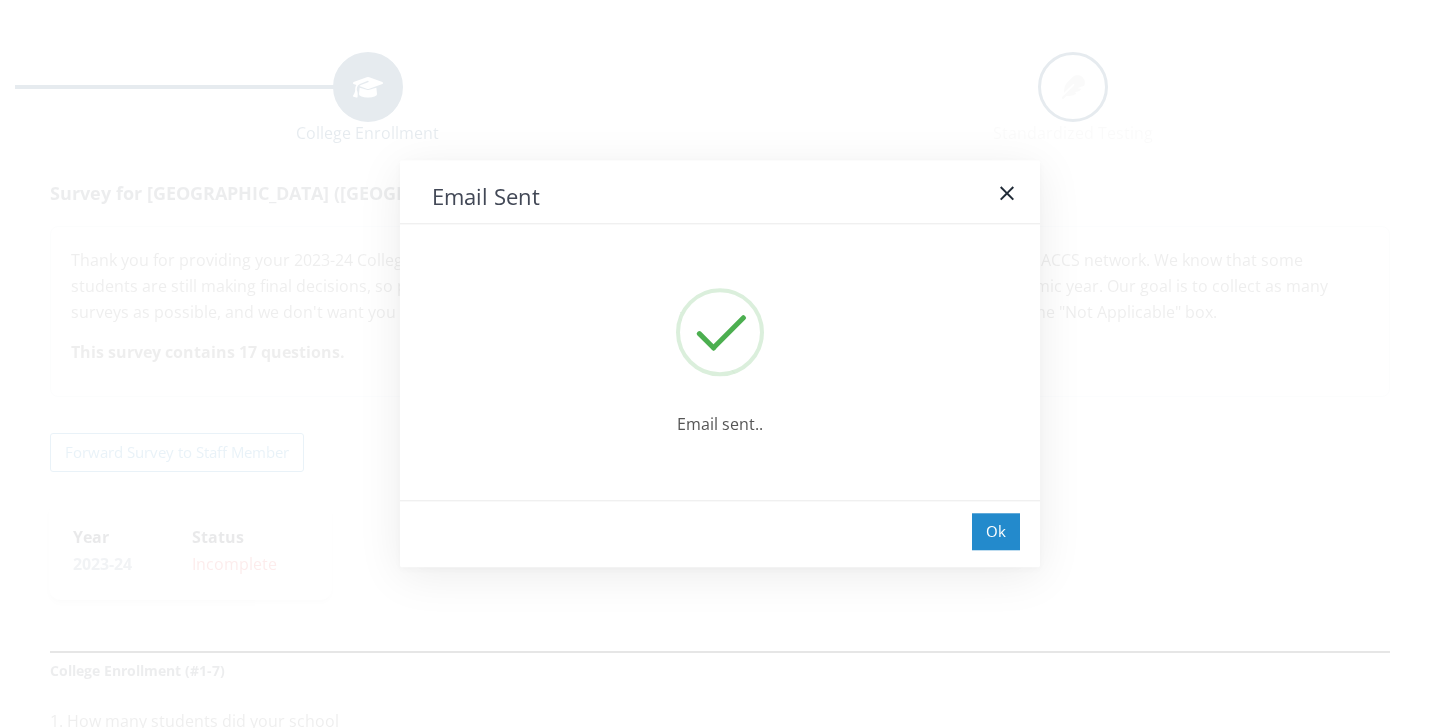 click on "Ok" at bounding box center (996, 531) 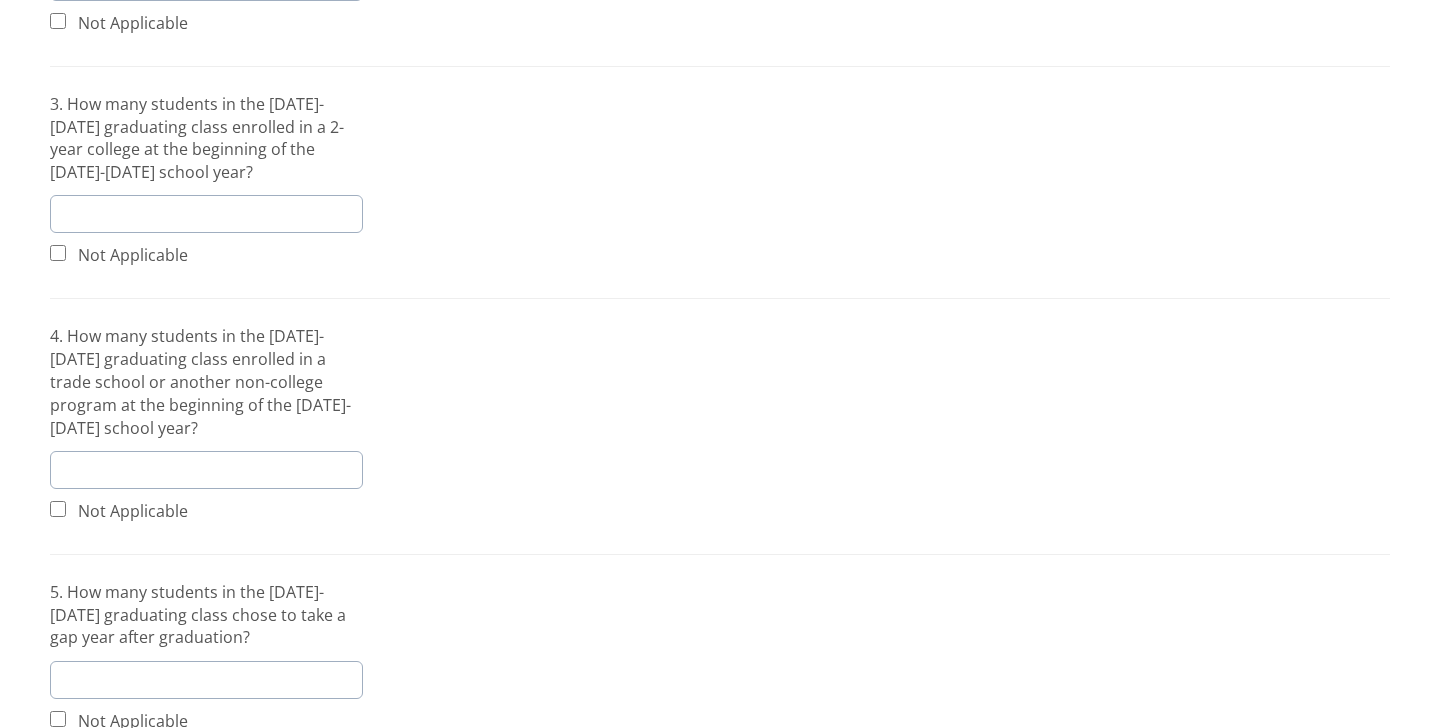 scroll, scrollTop: 1065, scrollLeft: 0, axis: vertical 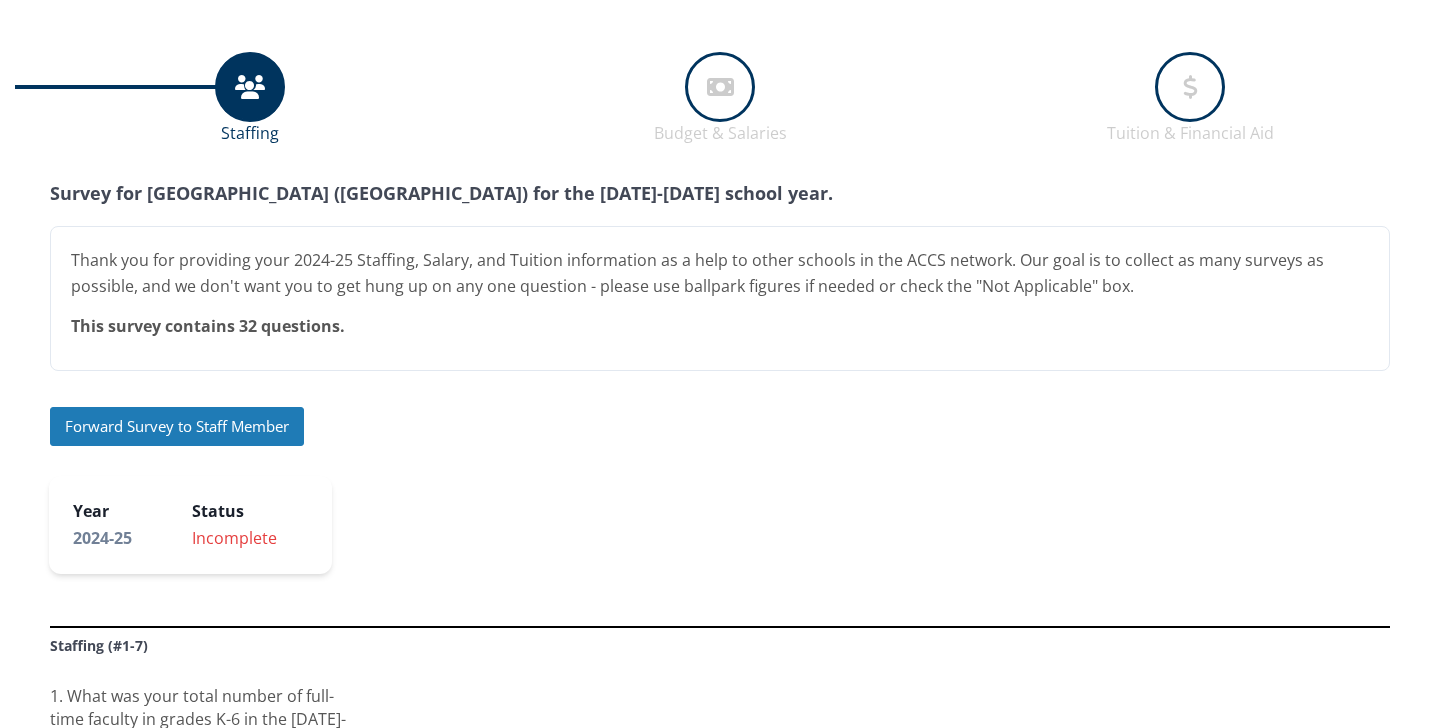 click on "Forward Survey to Staff Member" at bounding box center (177, 426) 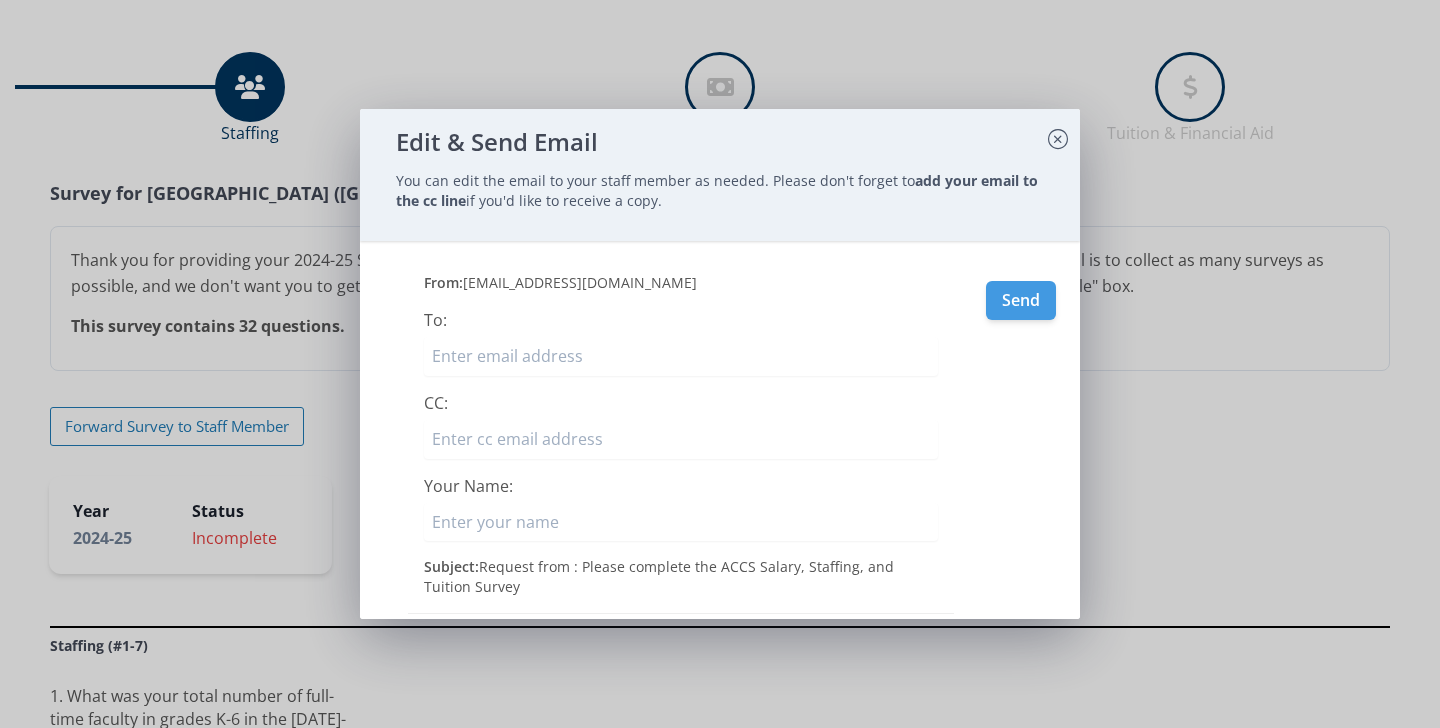 scroll, scrollTop: 0, scrollLeft: 0, axis: both 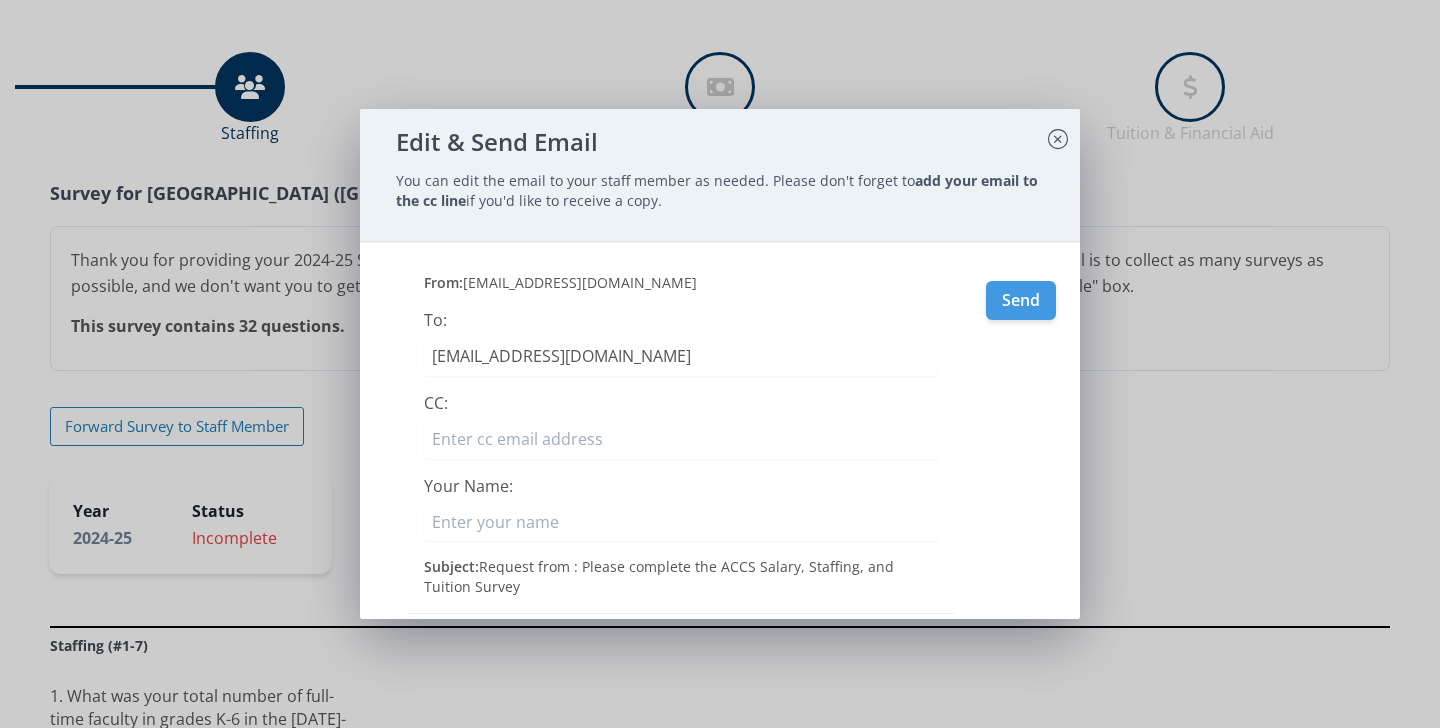 type on "afroelich@pcsclassical.org" 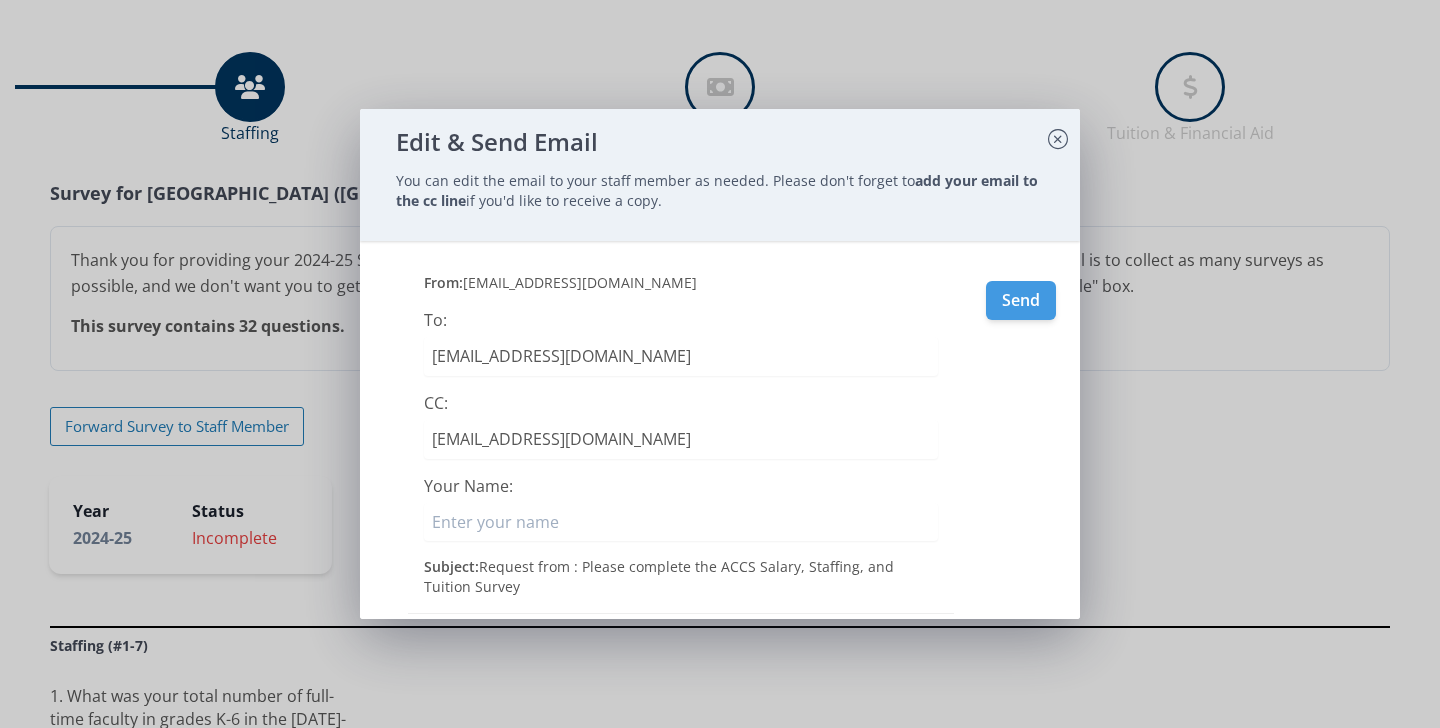 type on "[PERSON_NAME]" 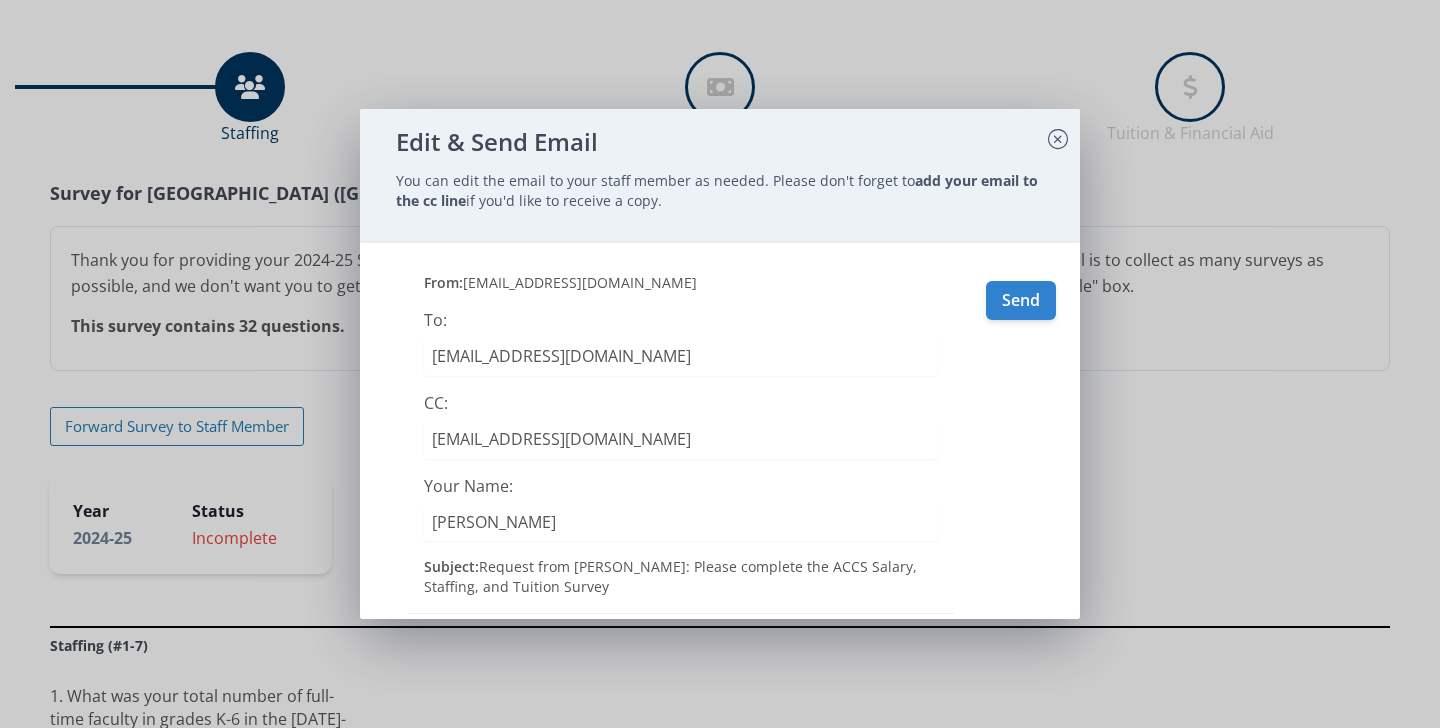 click on "Send" at bounding box center [1021, 300] 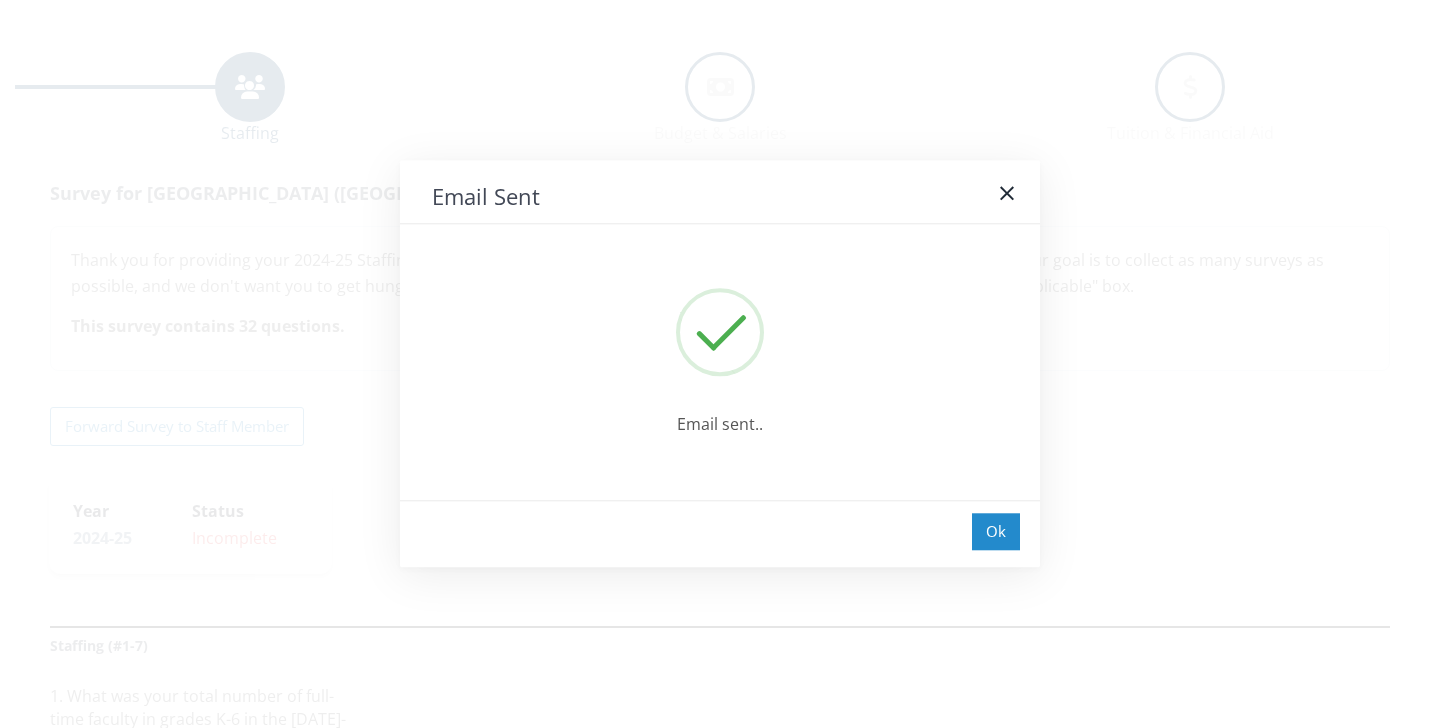 click on "Ok" at bounding box center (996, 531) 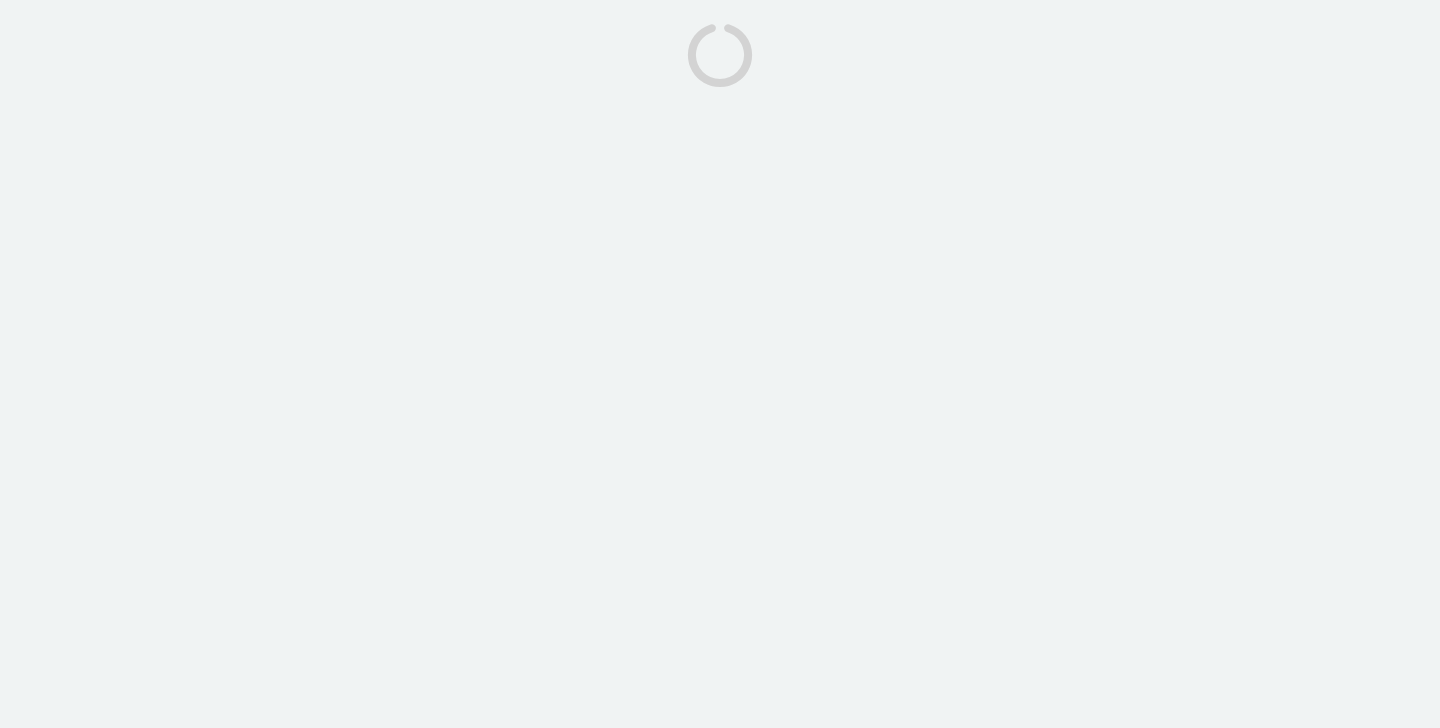 scroll, scrollTop: 0, scrollLeft: 0, axis: both 